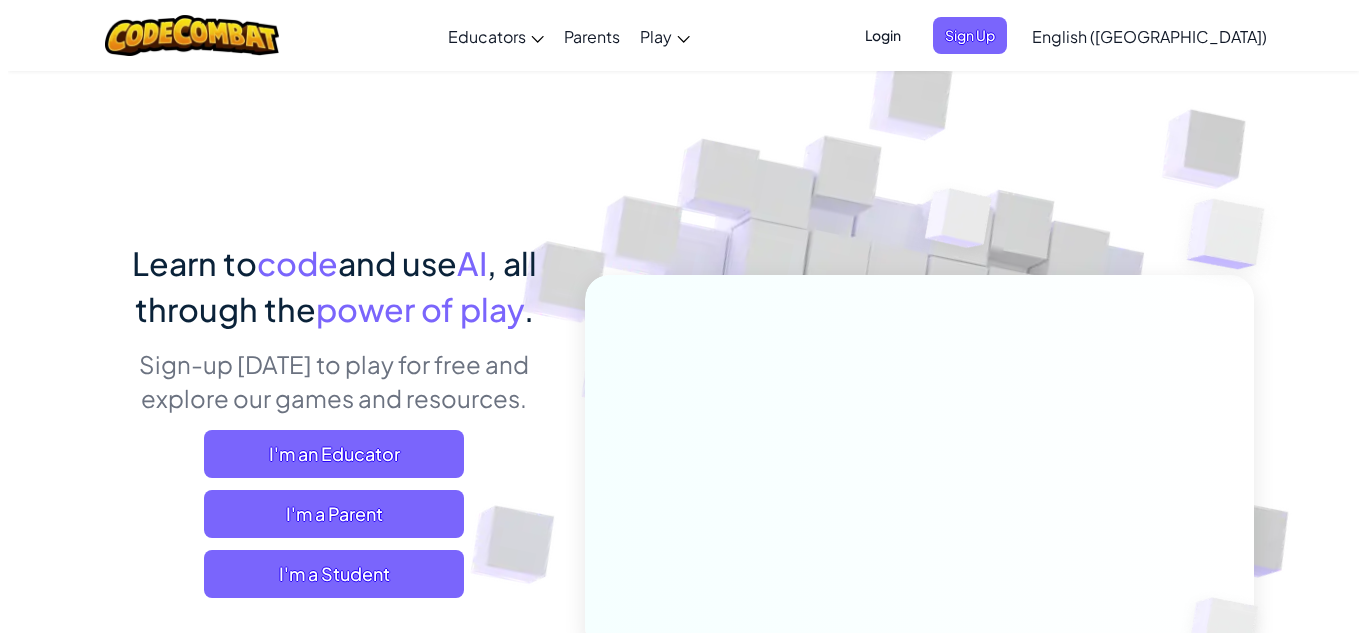 scroll, scrollTop: 0, scrollLeft: 0, axis: both 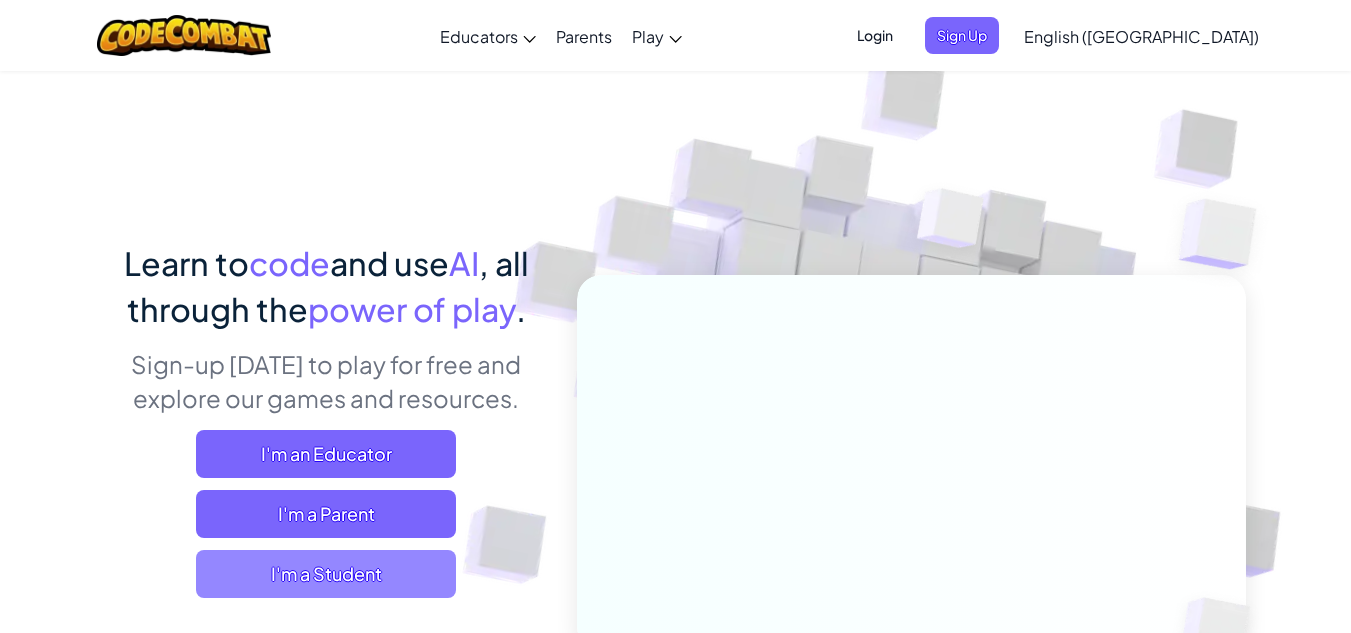 click on "I'm a Student" at bounding box center (326, 574) 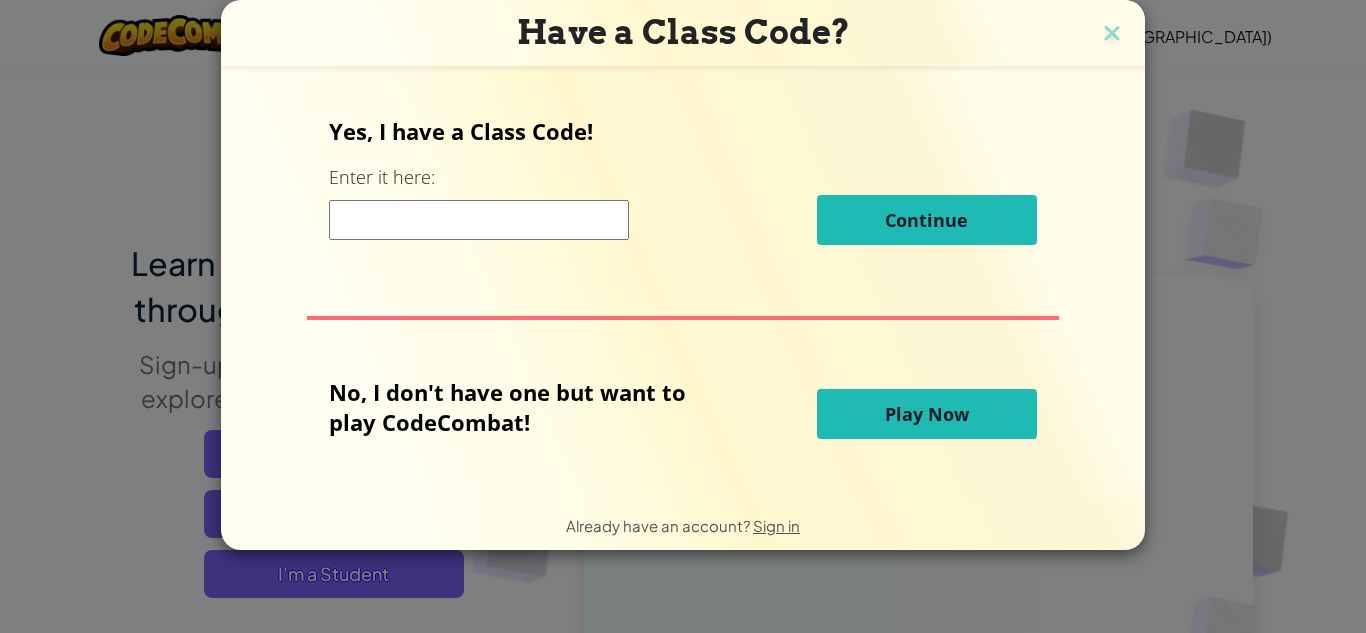 click at bounding box center [479, 220] 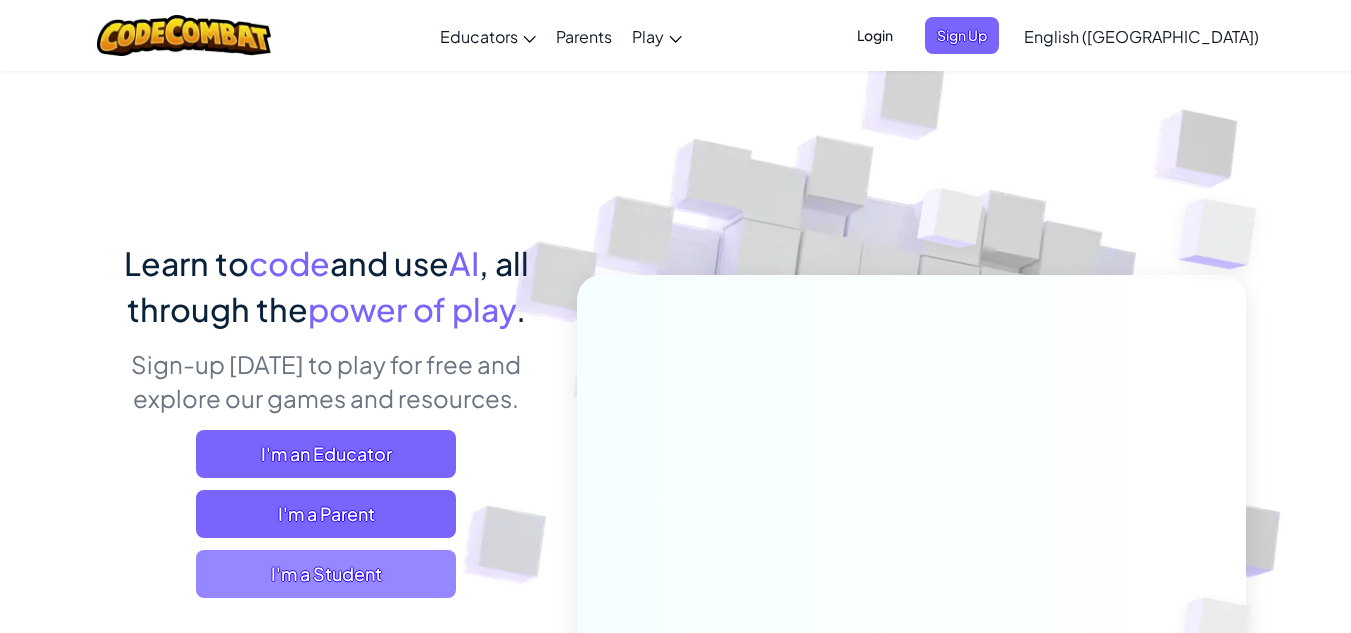 click on "I'm a Student" at bounding box center (326, 574) 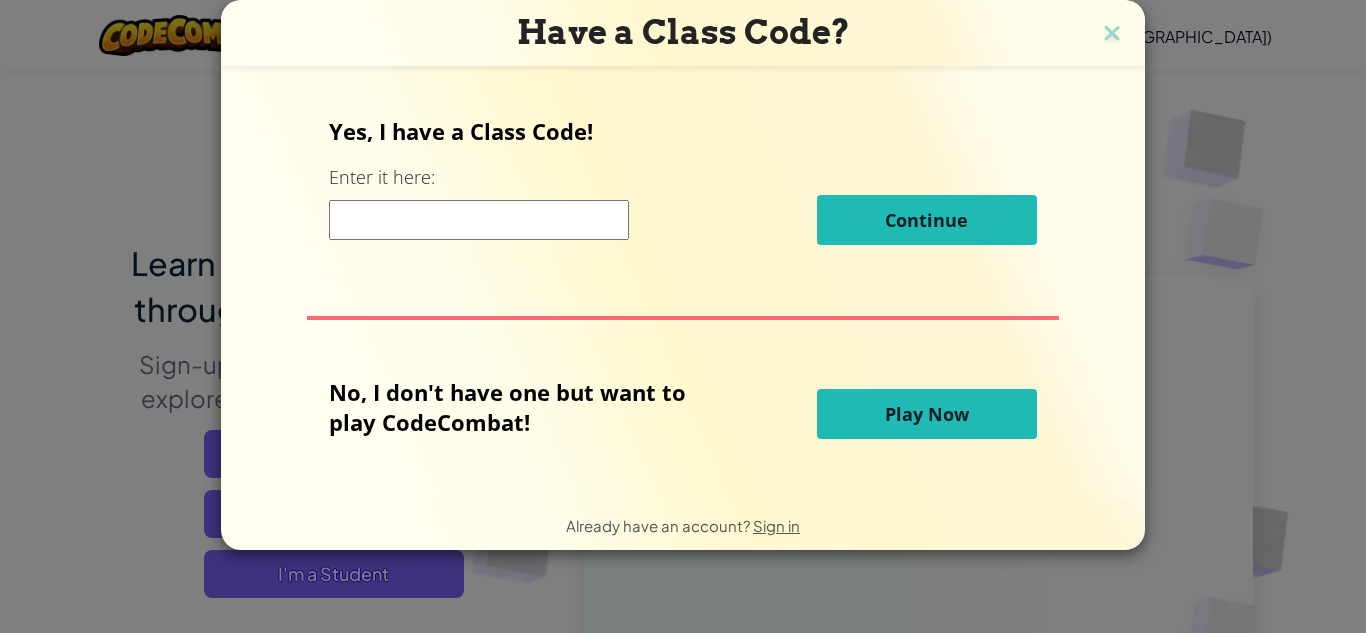 click on "Play Now" at bounding box center (927, 414) 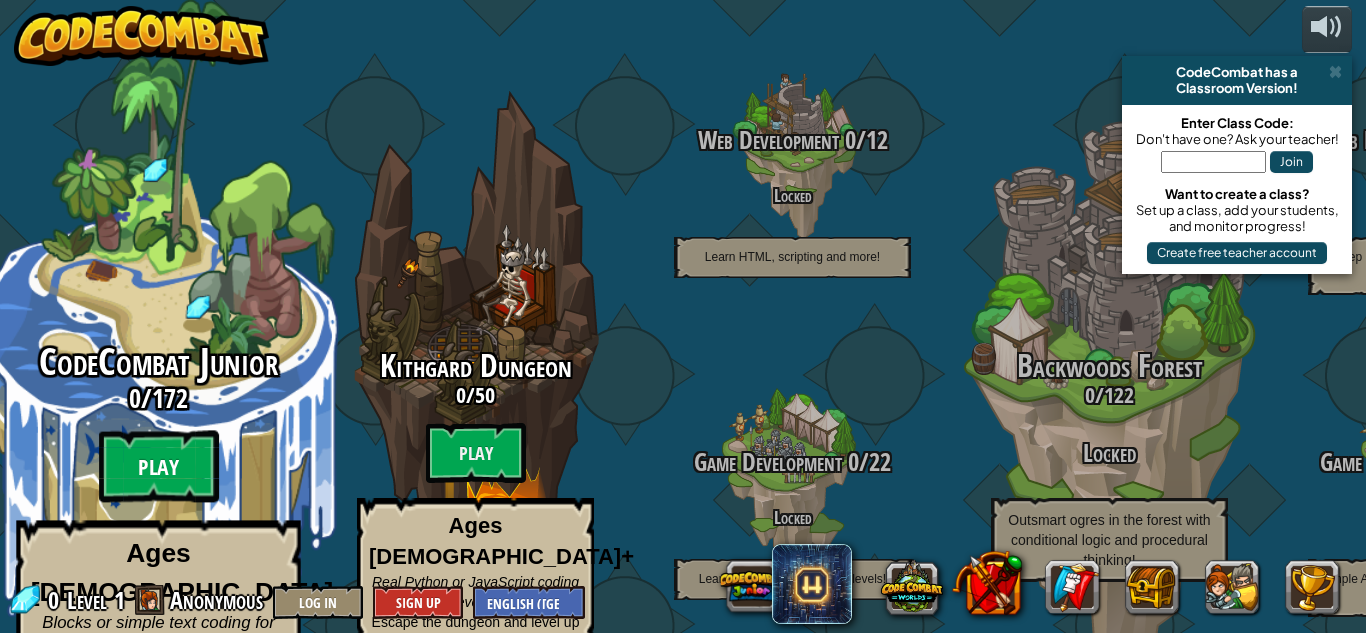 scroll, scrollTop: 0, scrollLeft: 0, axis: both 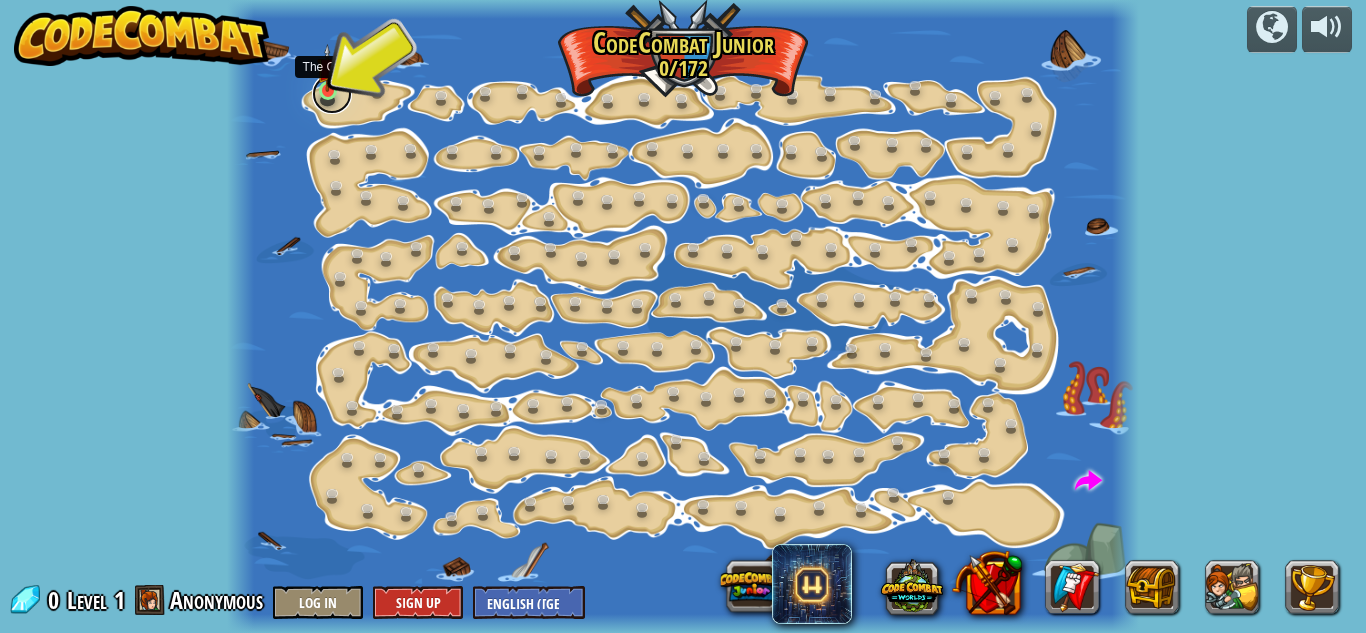 click at bounding box center [332, 94] 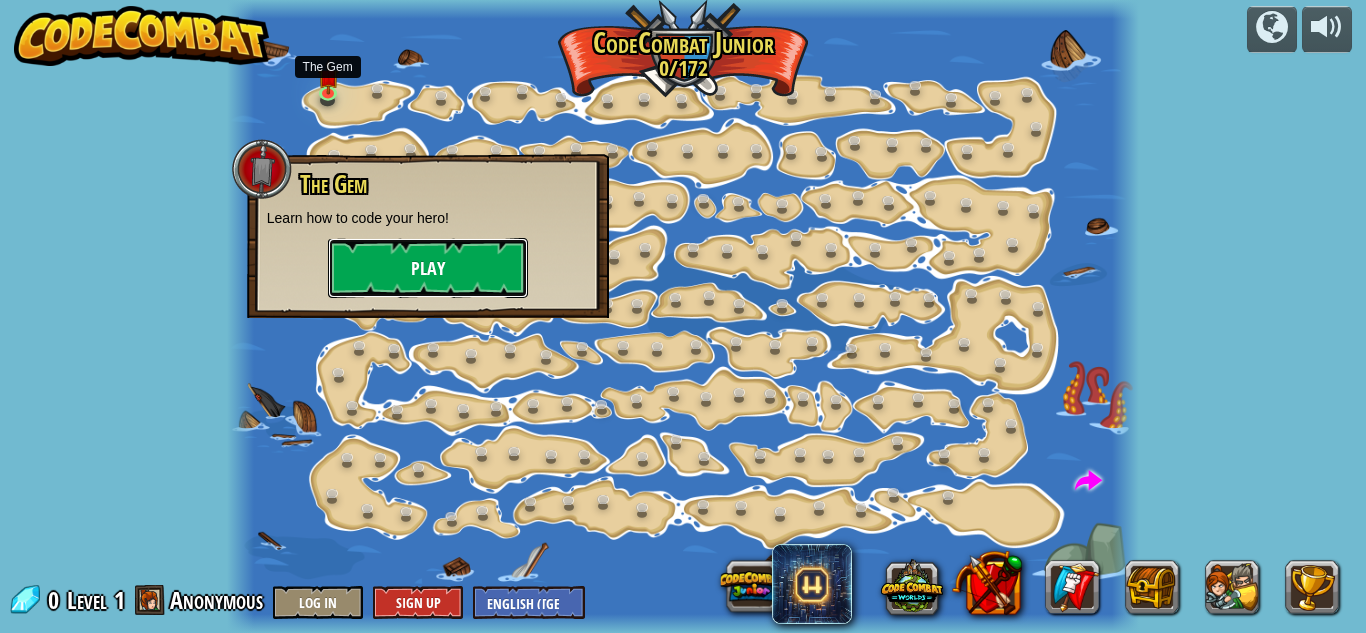 click on "Play" at bounding box center (428, 268) 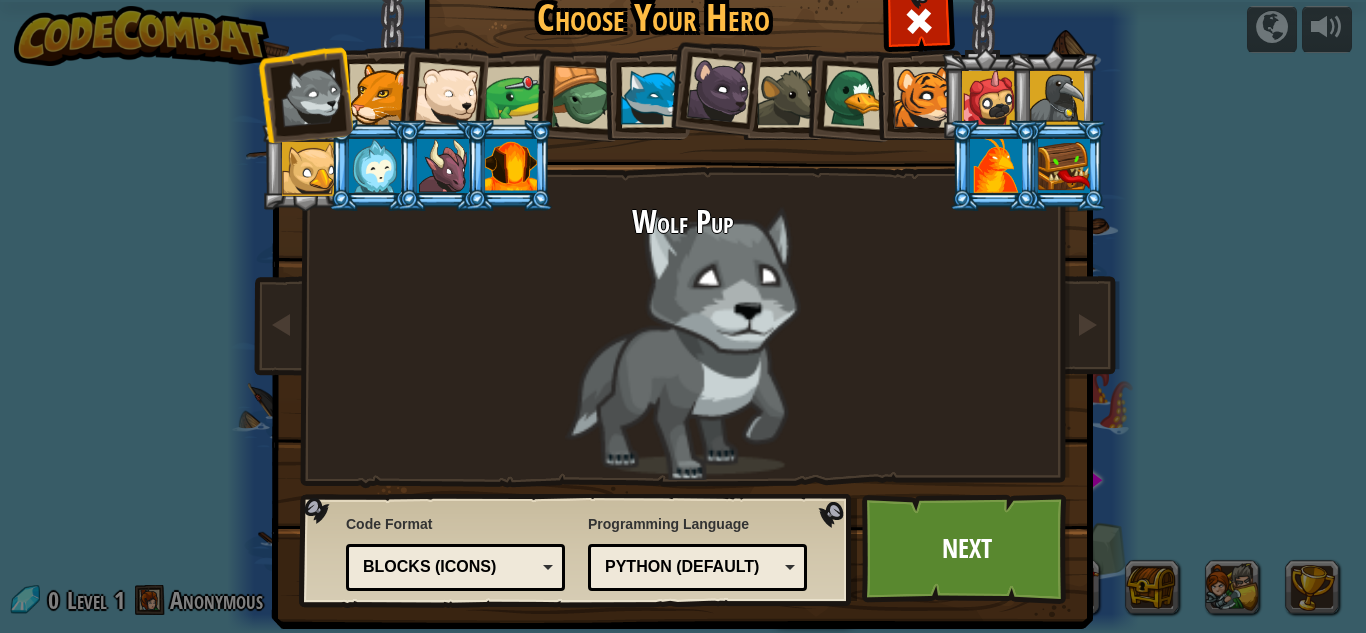 click at bounding box center [379, 94] 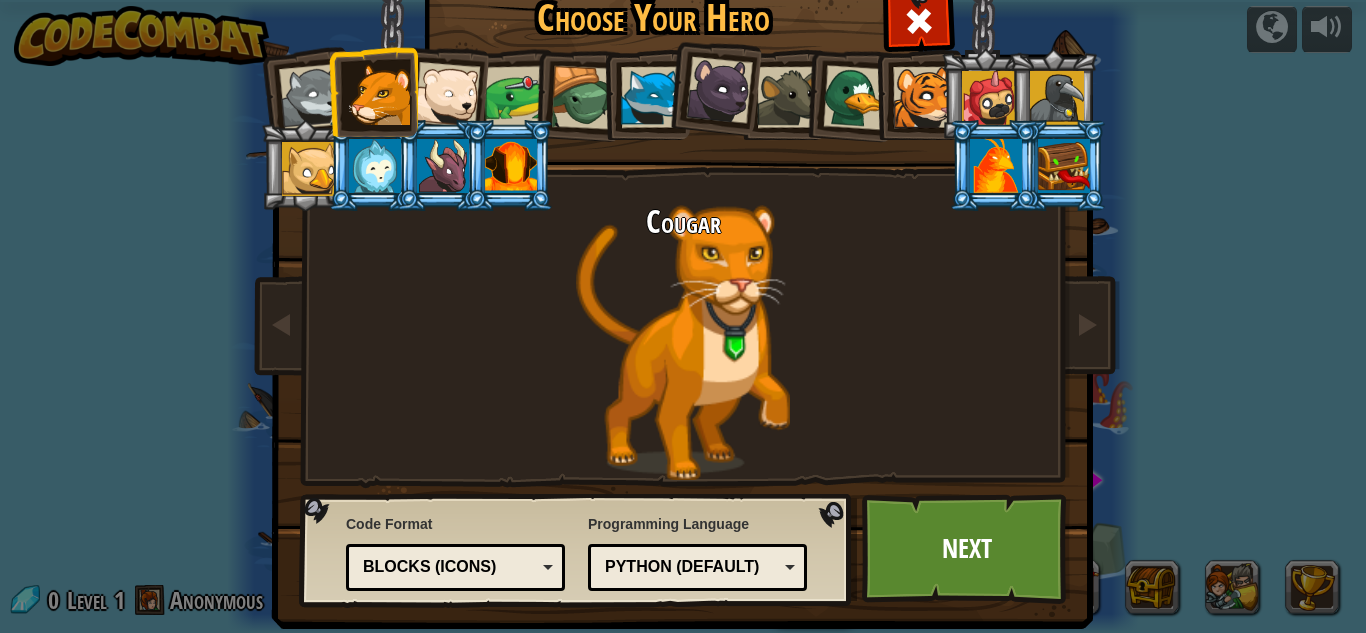 scroll, scrollTop: 26, scrollLeft: 0, axis: vertical 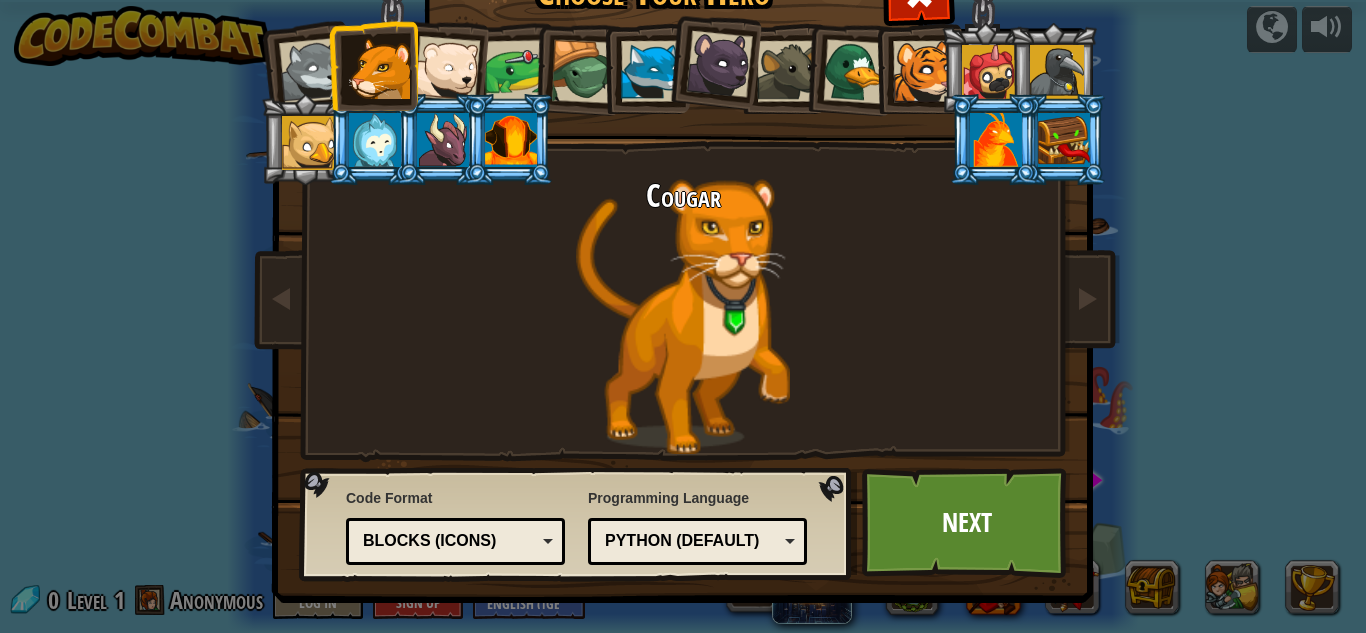 click on "Python (Default)" at bounding box center (697, 541) 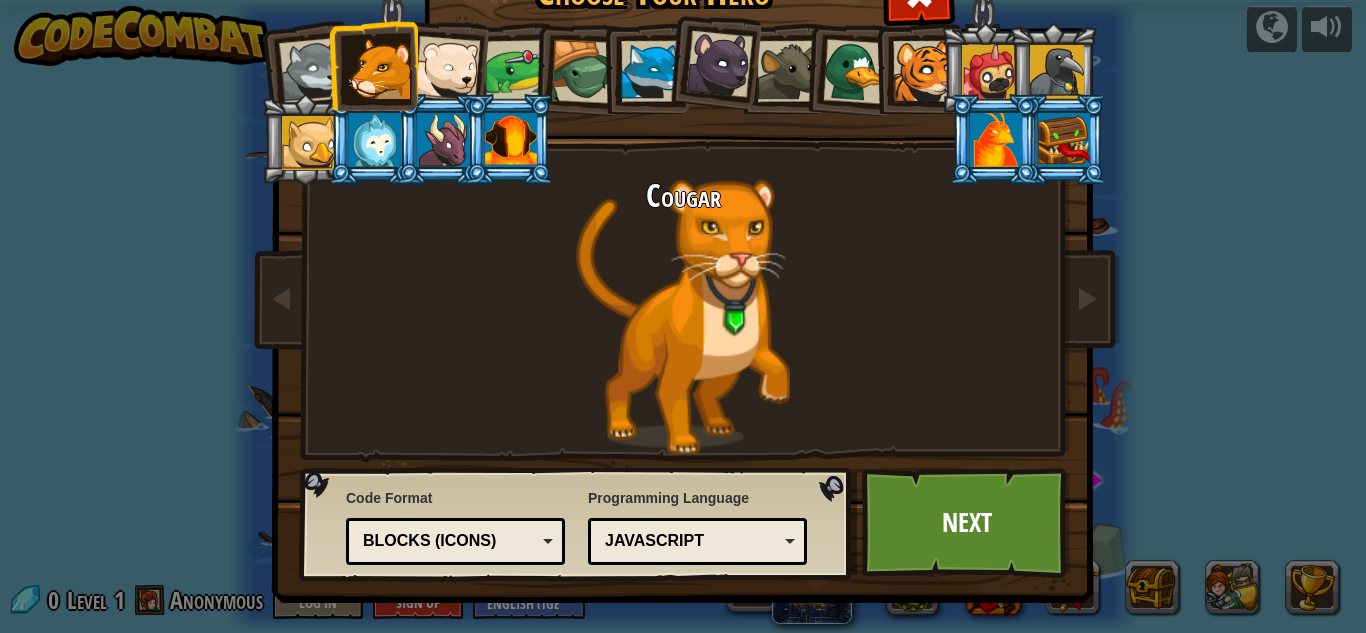 click on "JavaScript" at bounding box center [697, 541] 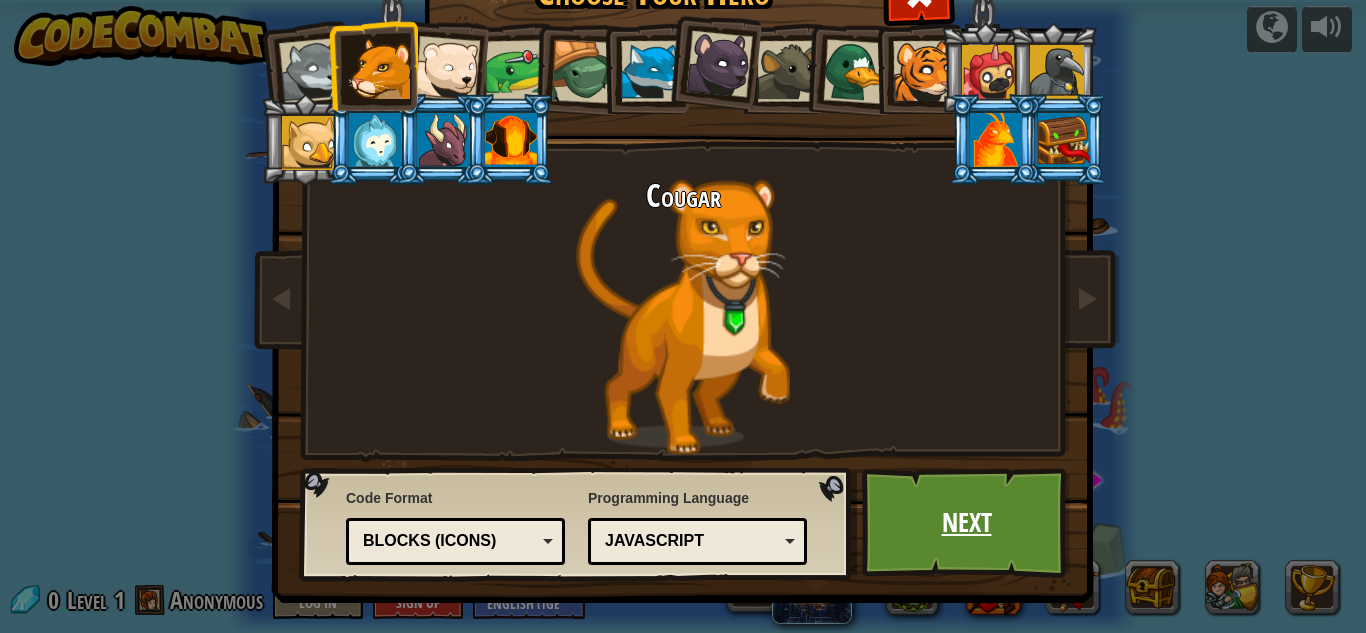 click on "Next" at bounding box center (966, 523) 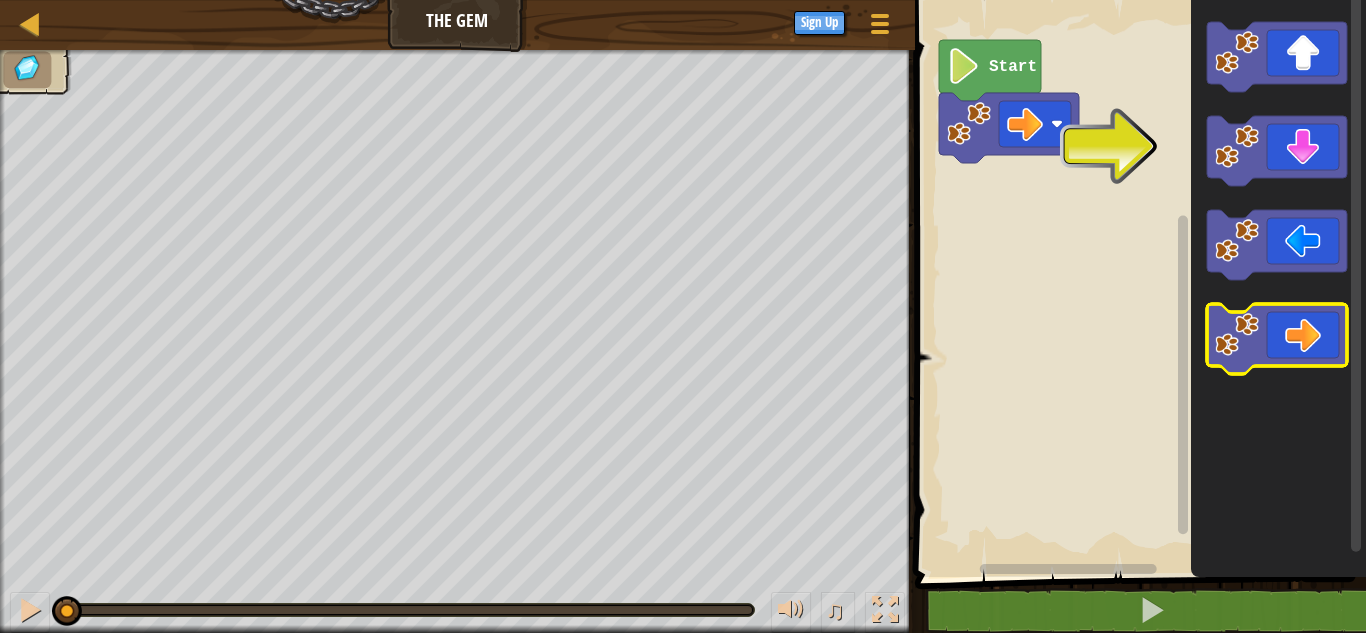 click 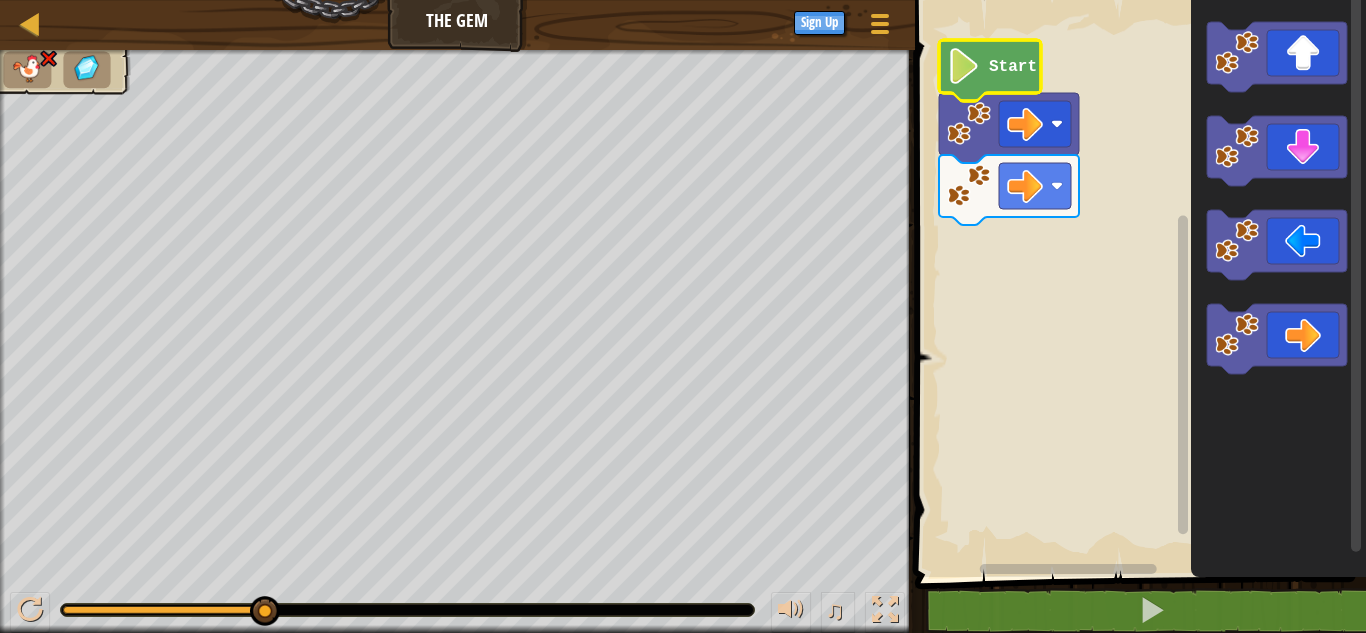 click 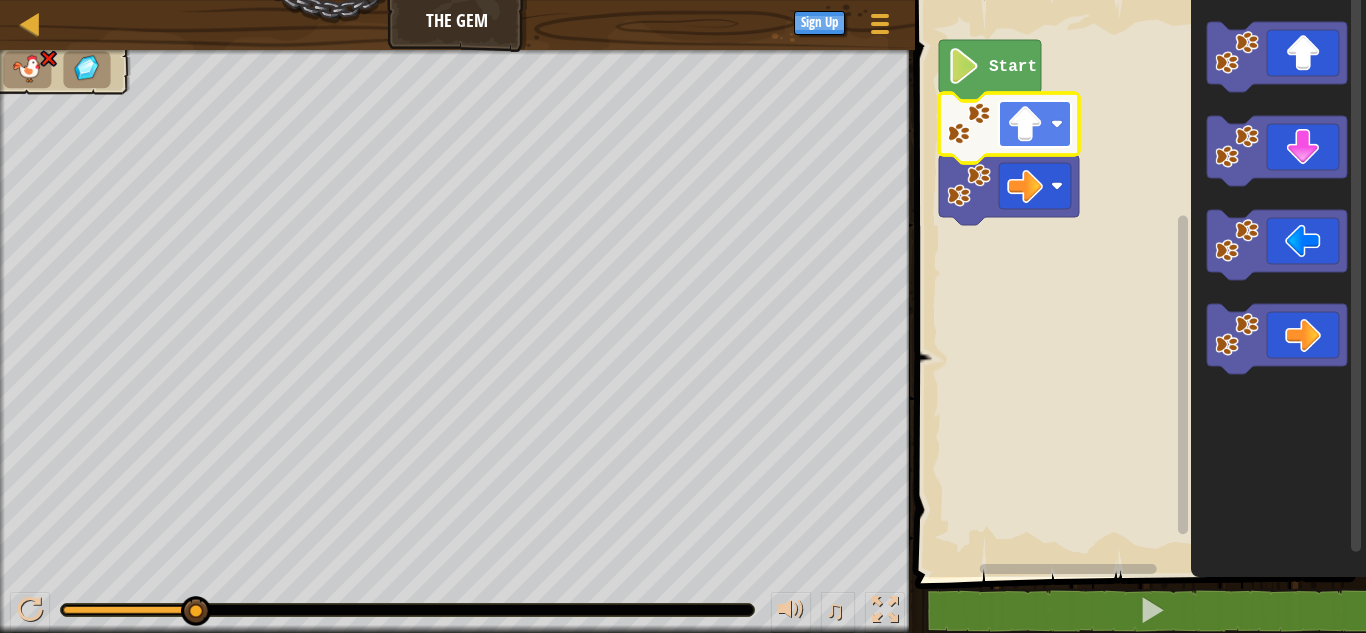 click 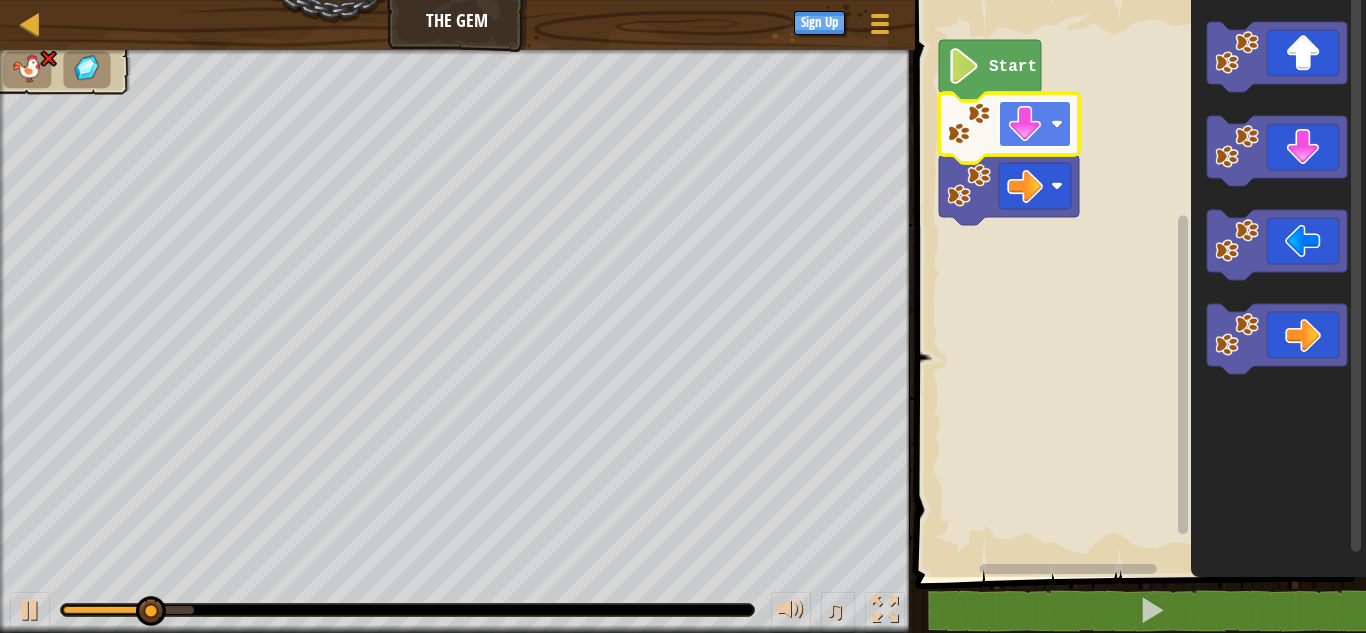 click 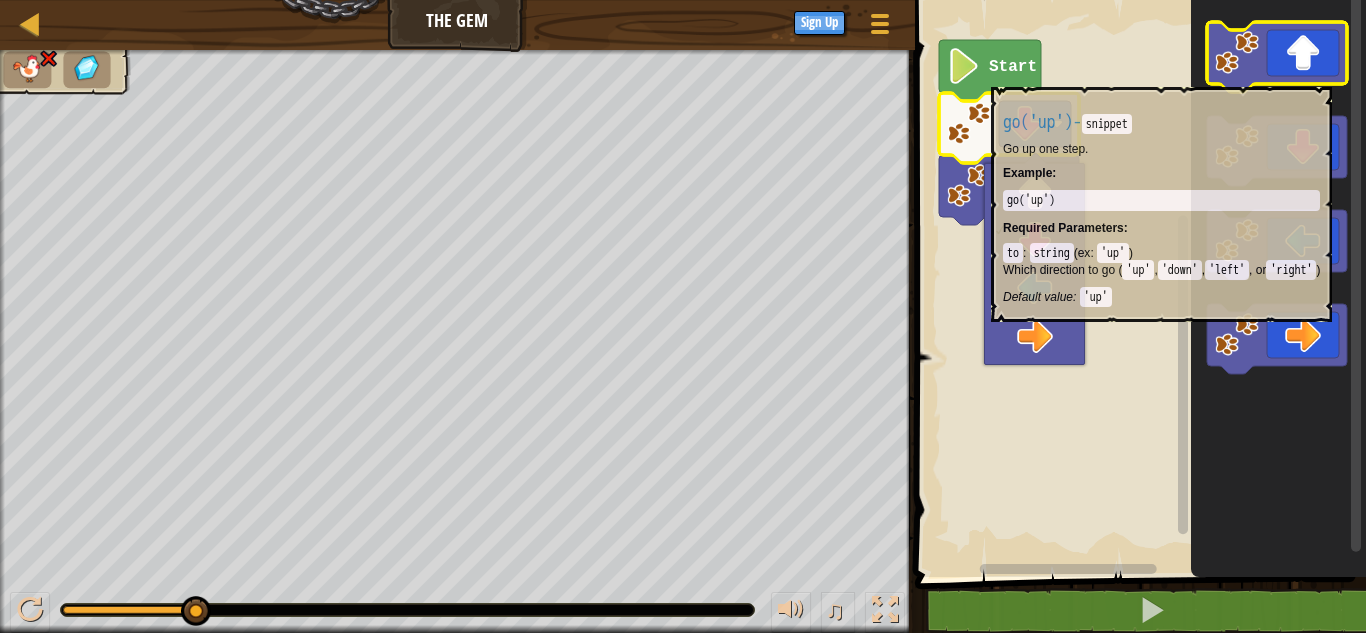 click 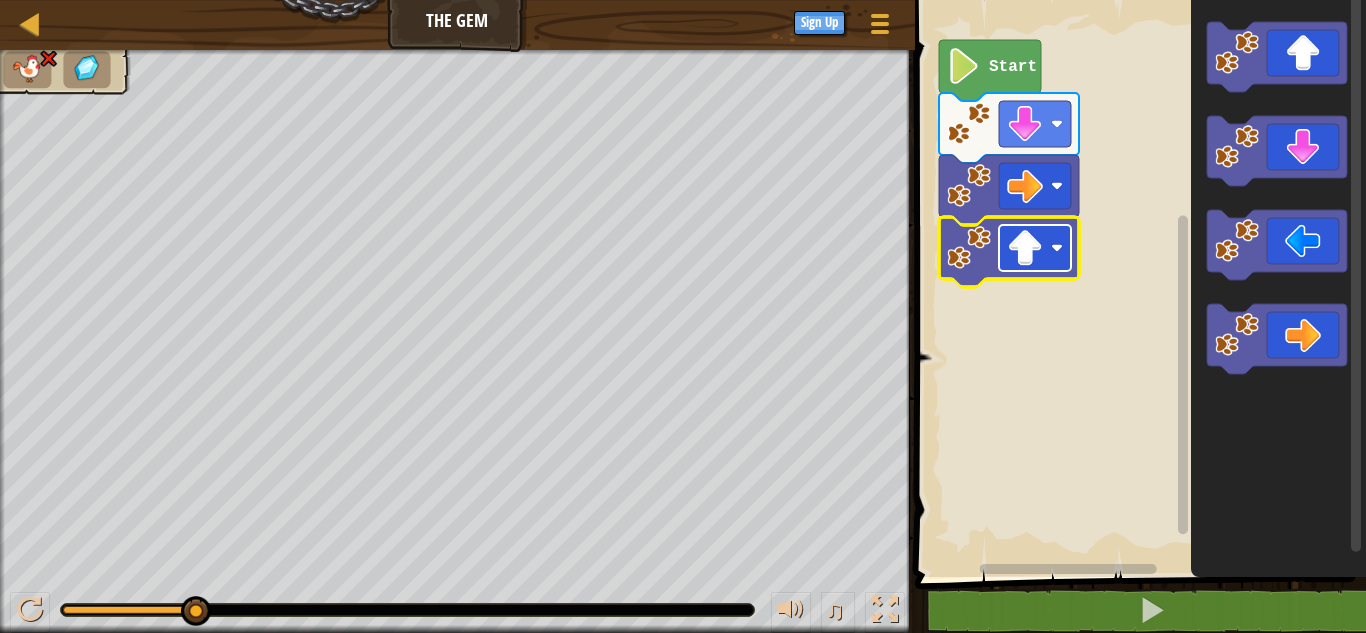 click 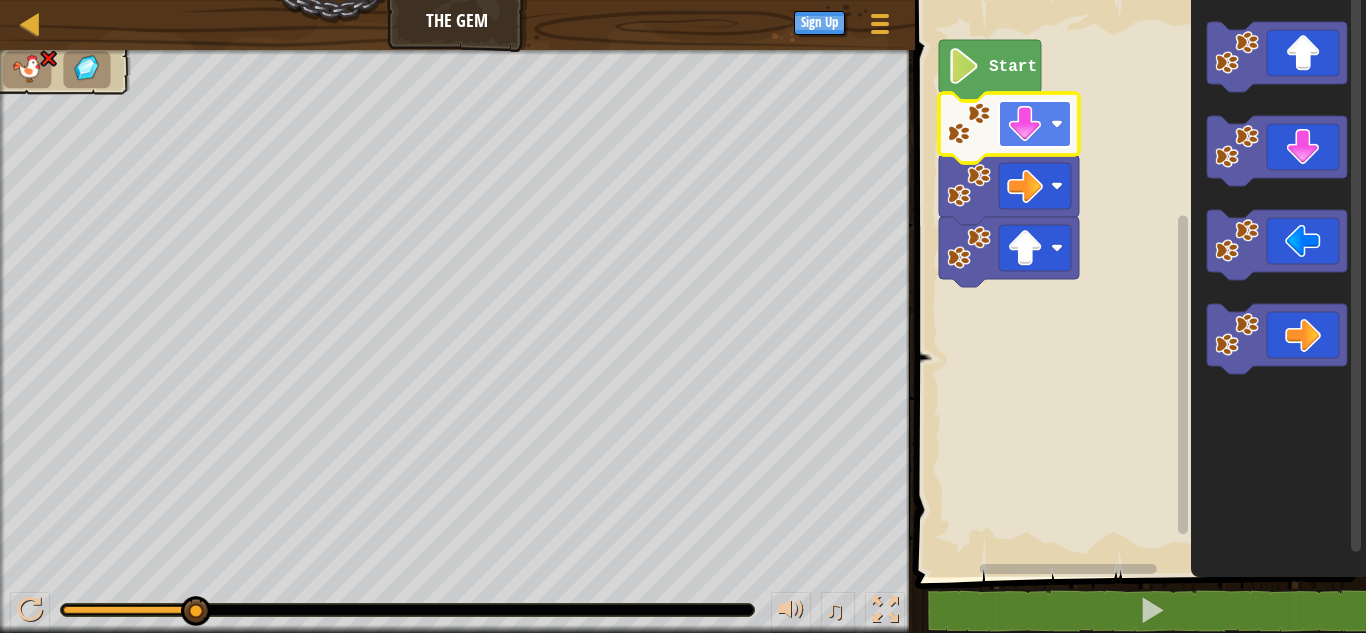 click 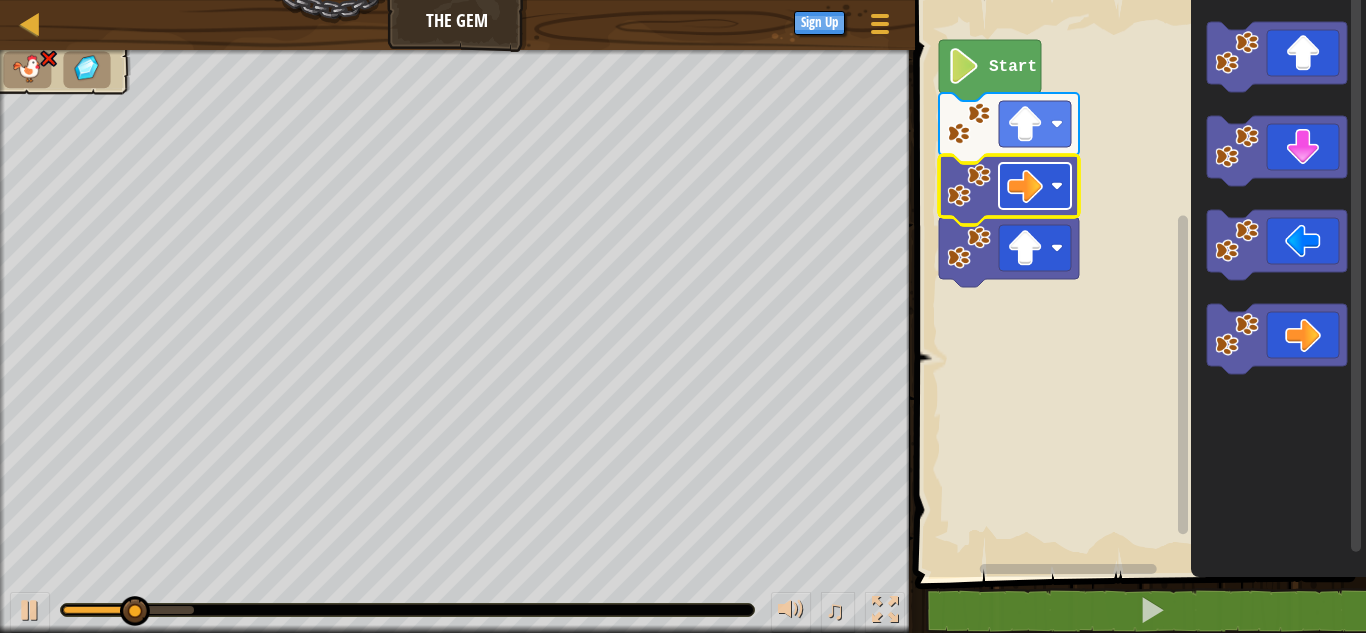 click 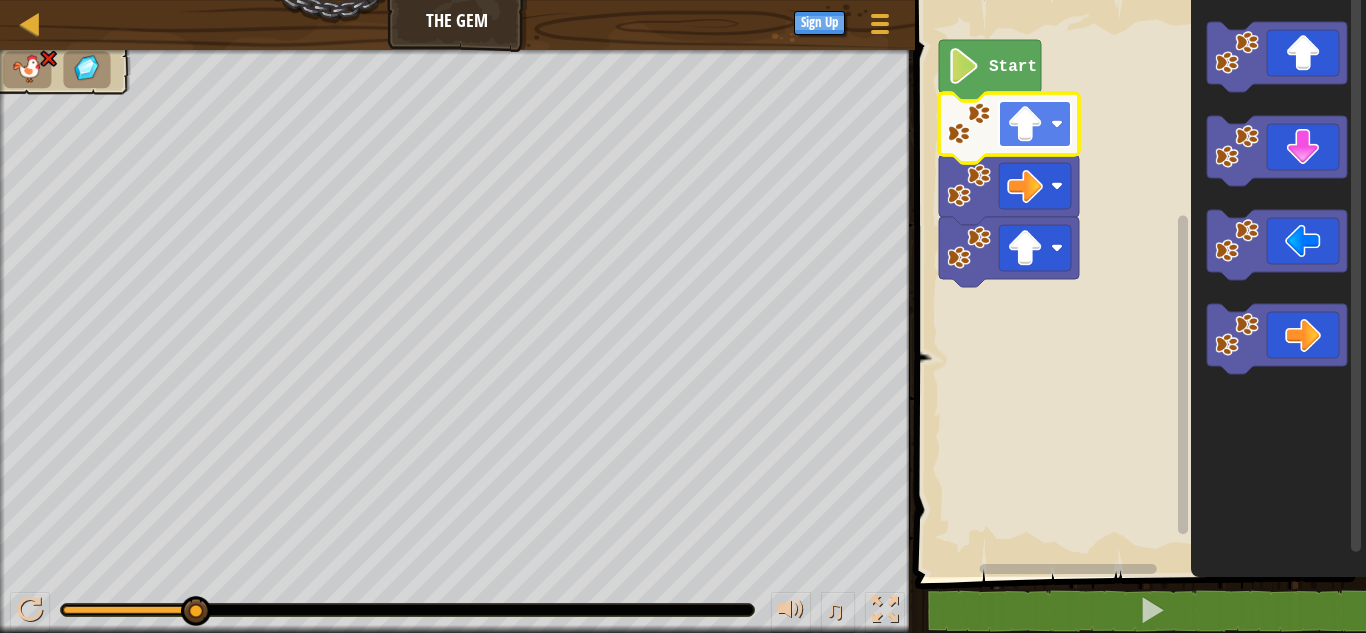 click 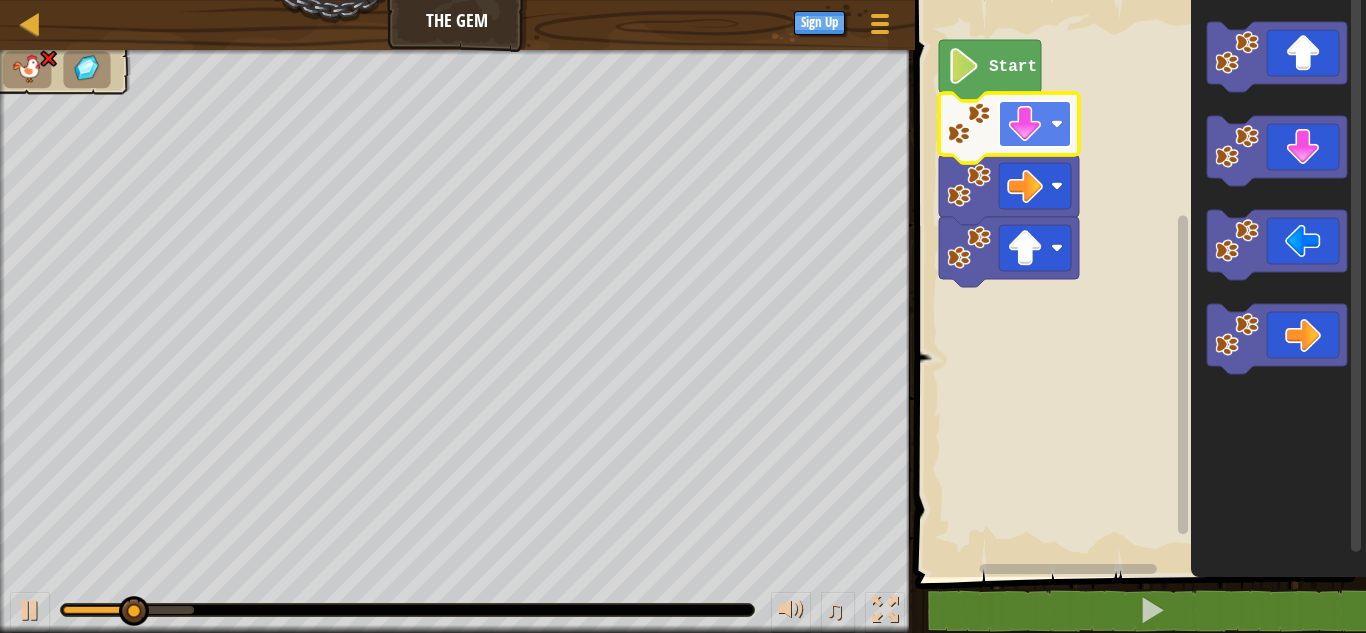 click 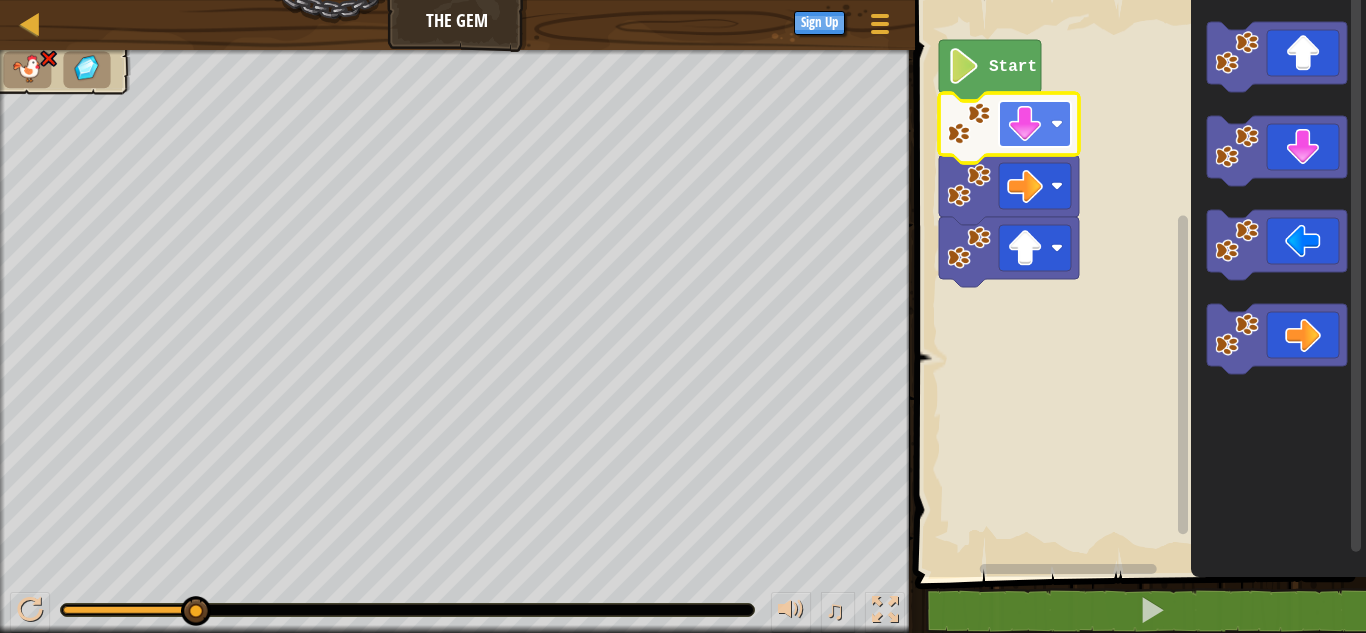 click 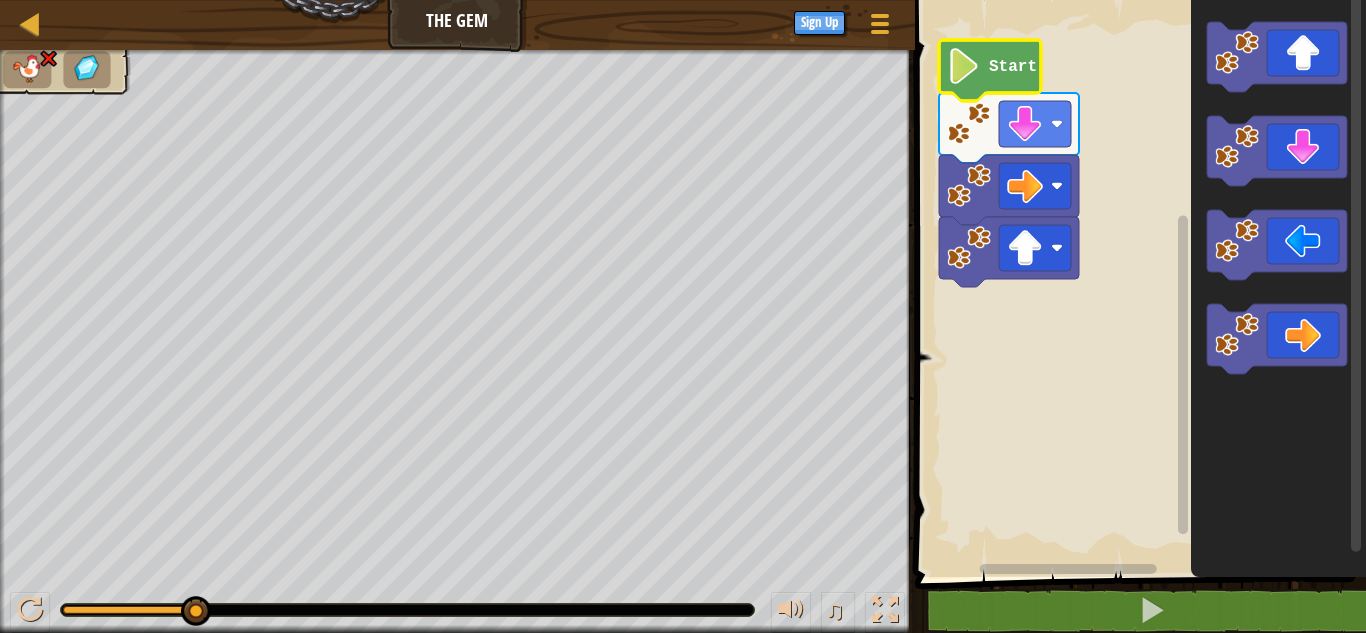 click 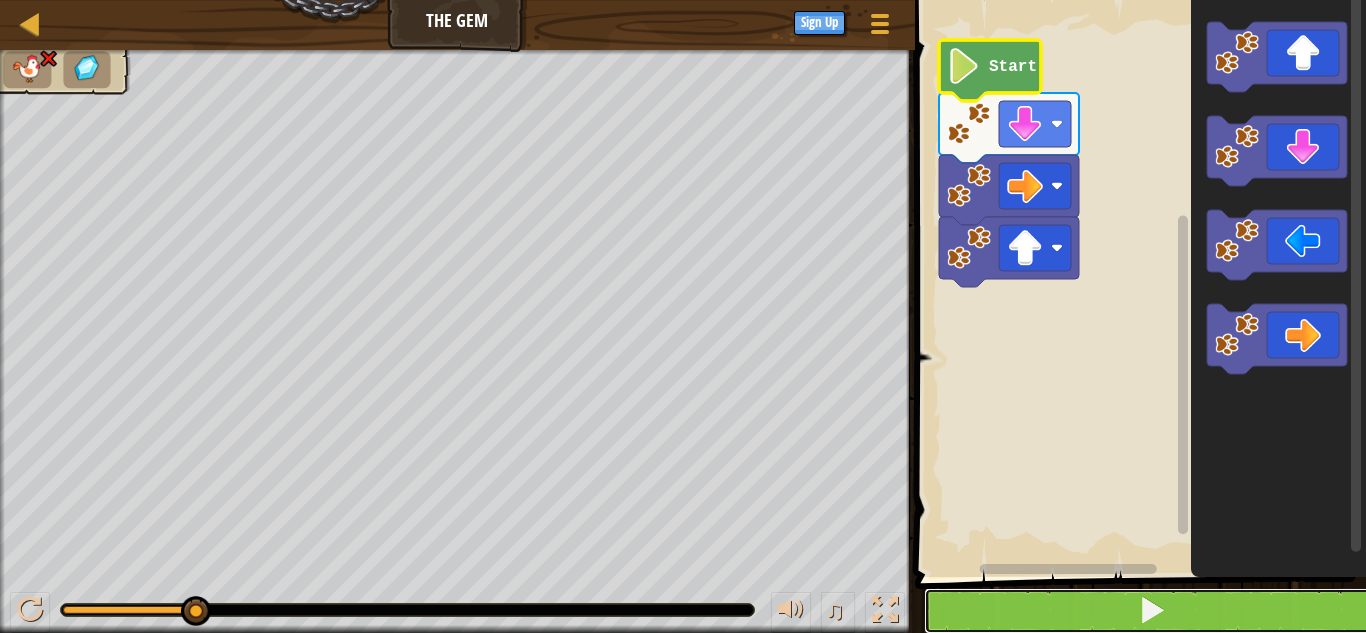 click at bounding box center [1152, 611] 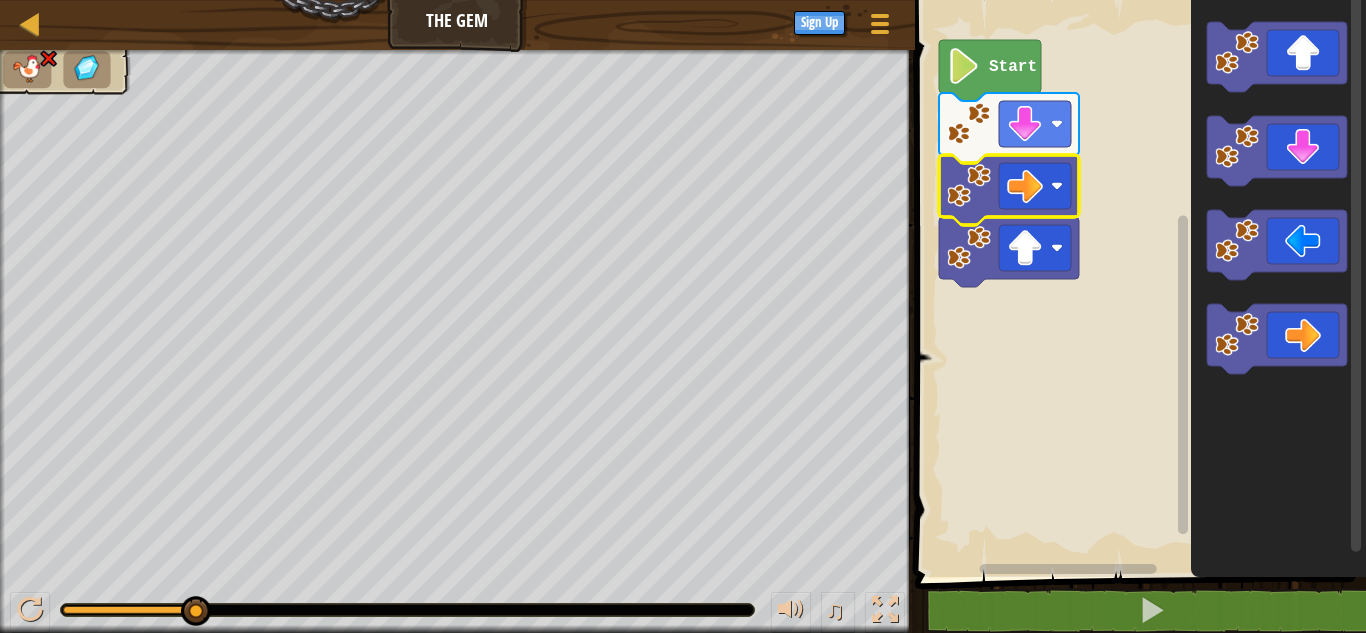 click 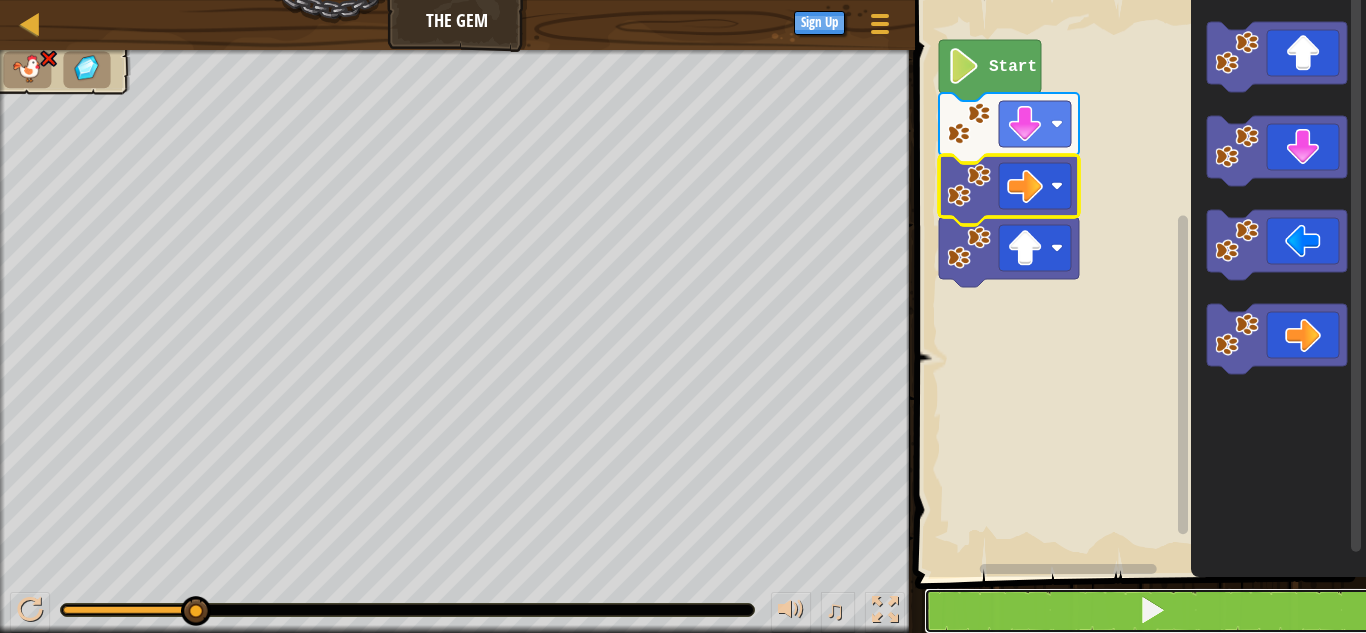 click at bounding box center [1152, 611] 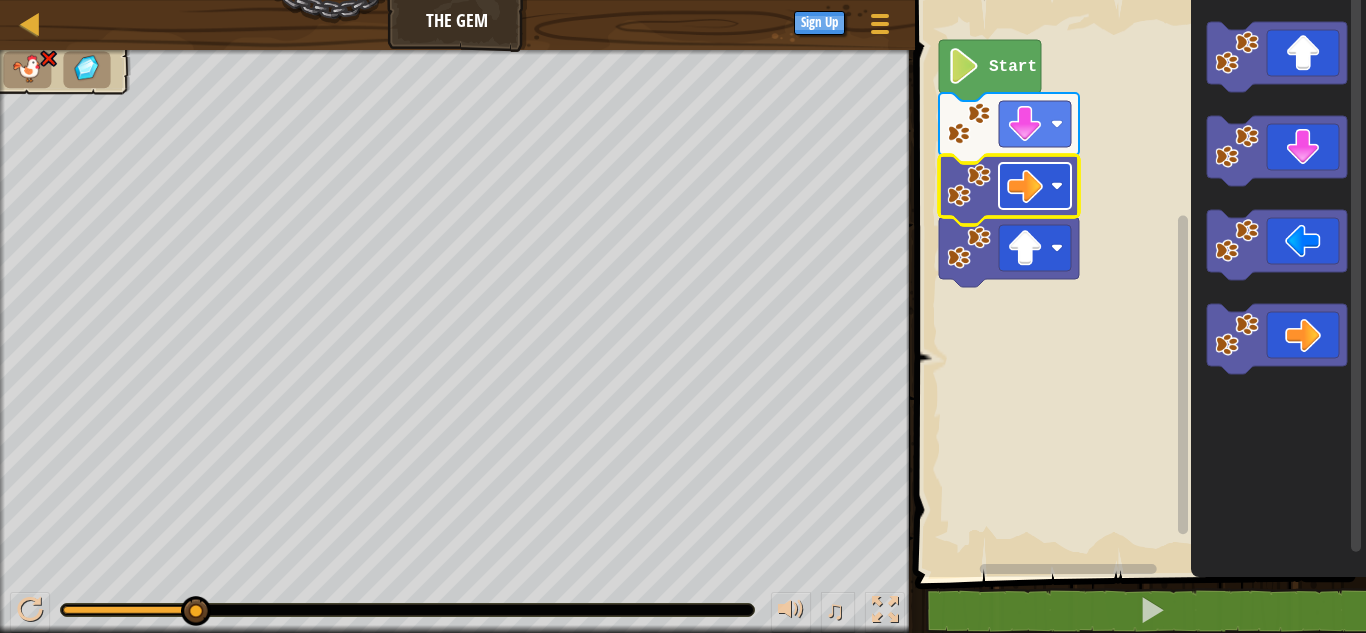 click 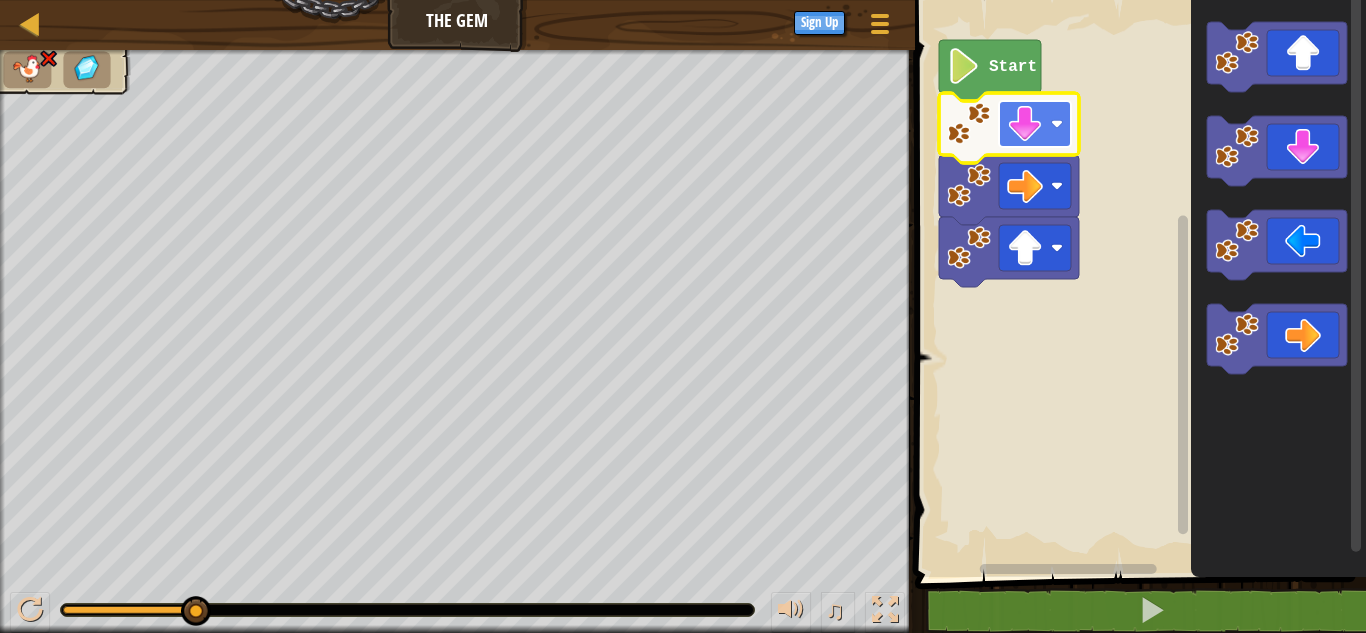 click 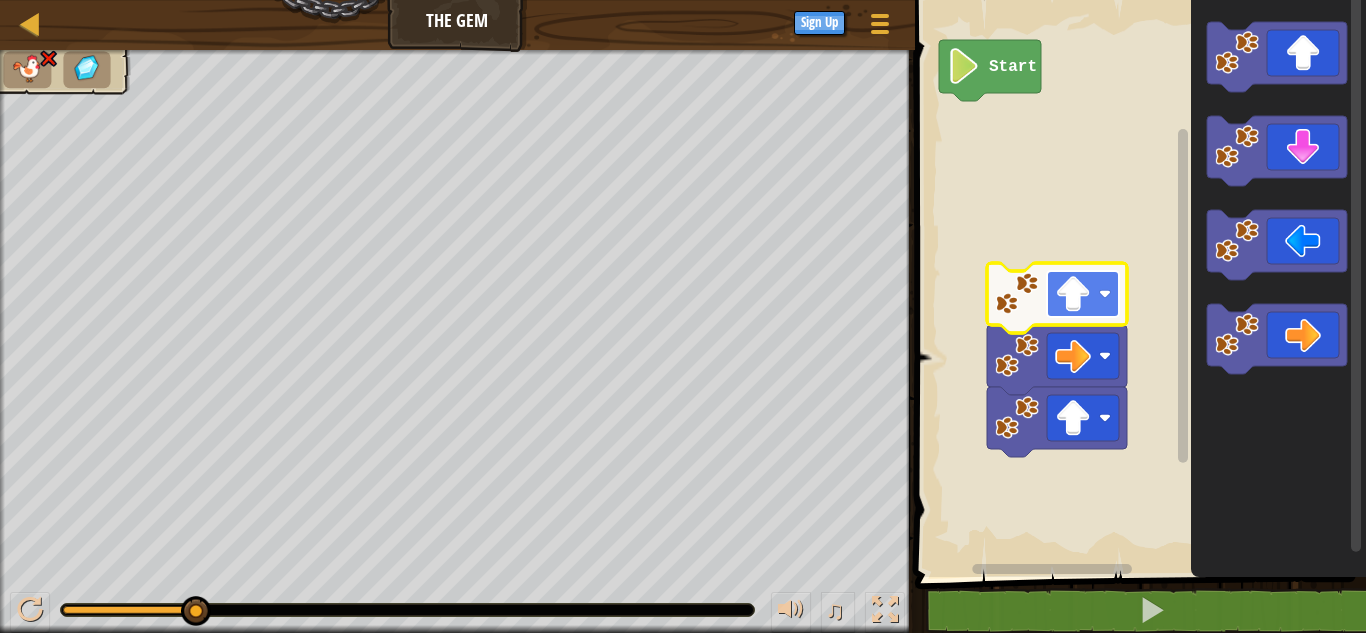 click 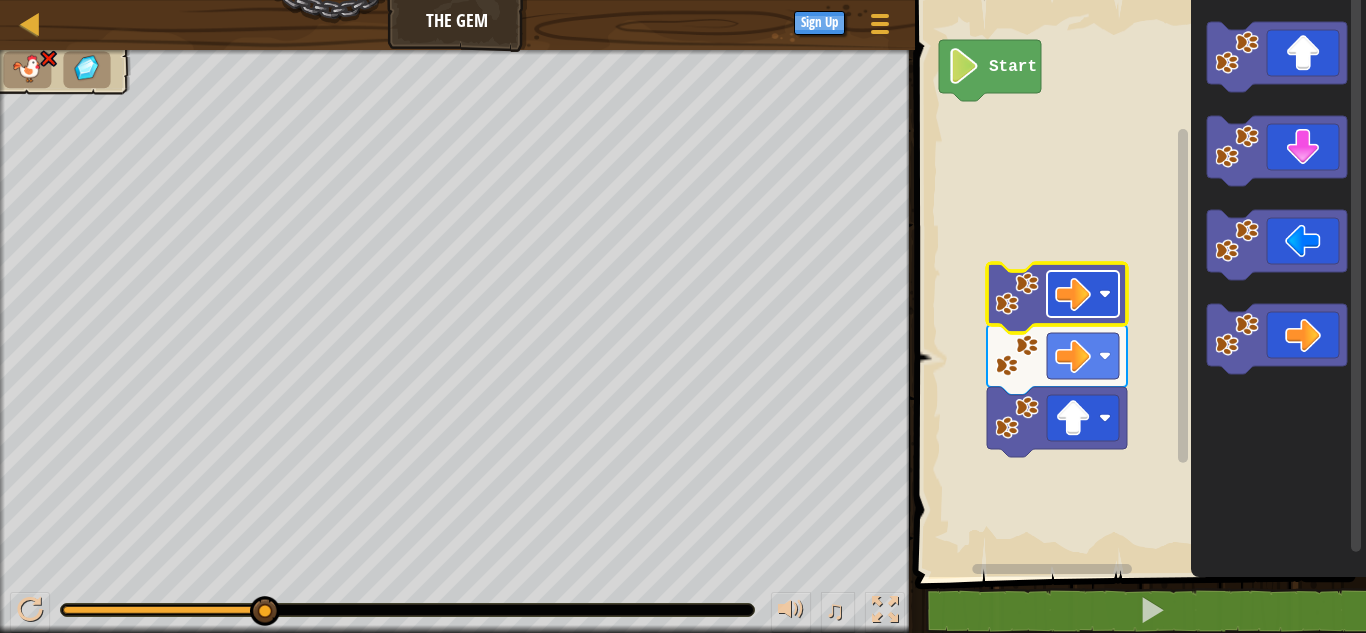 click 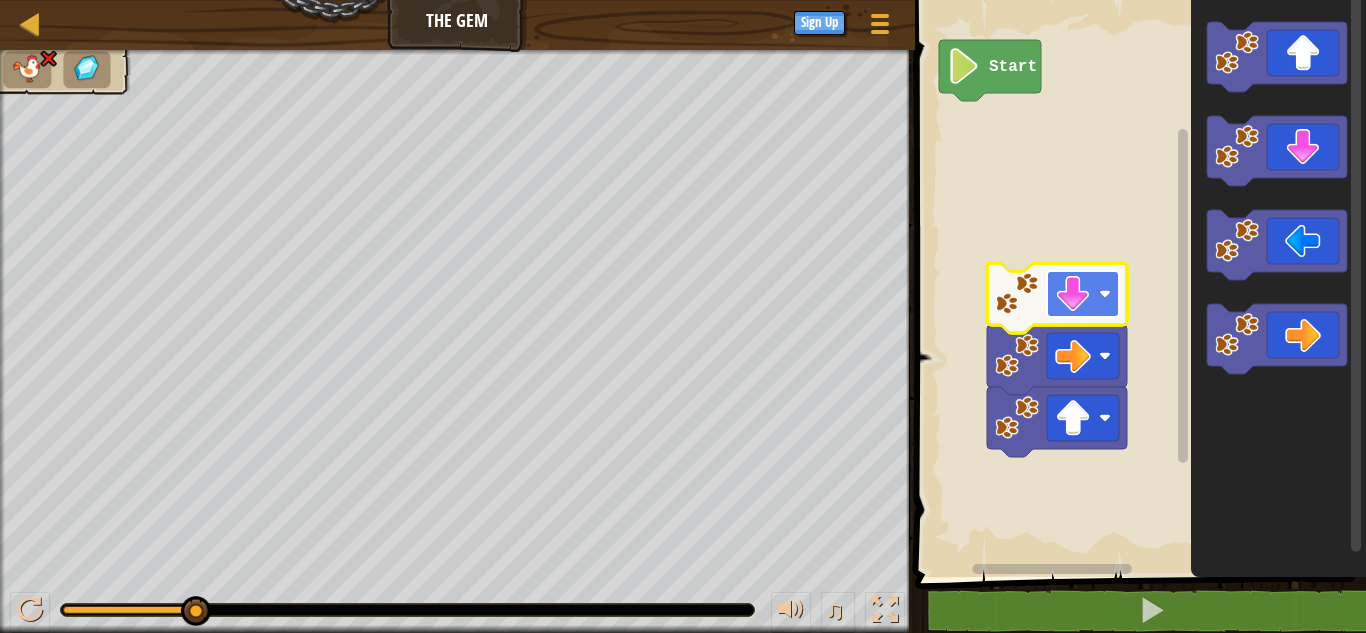click 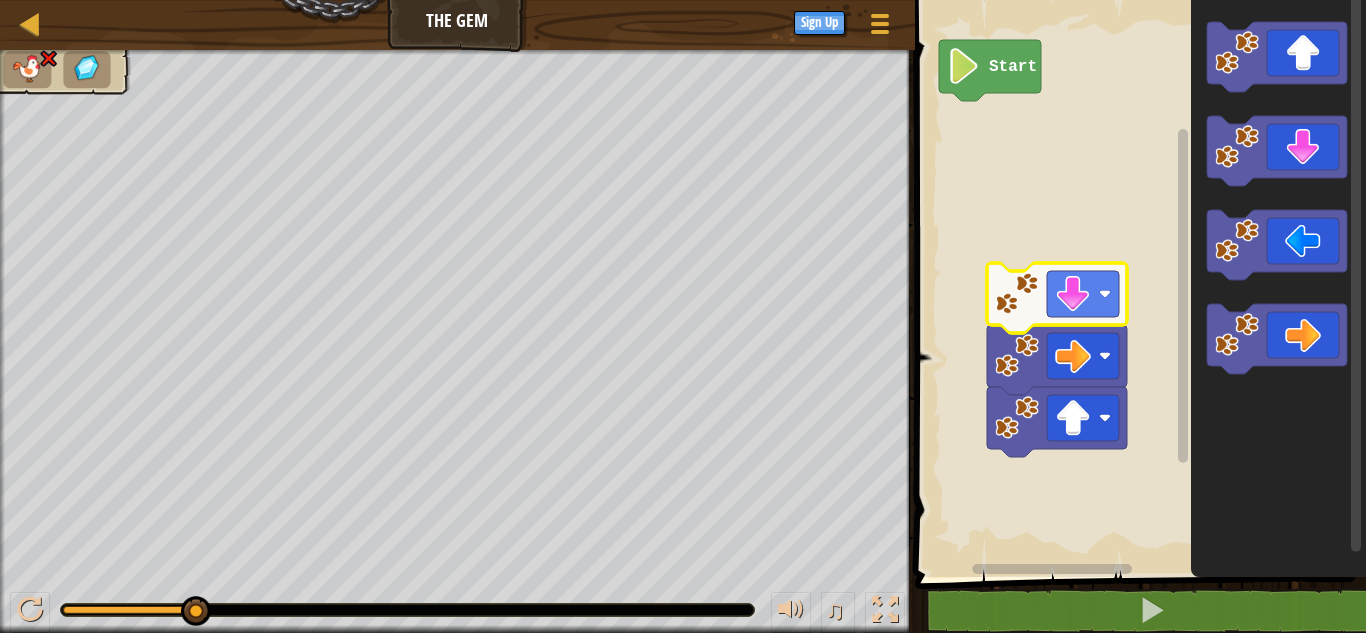 click 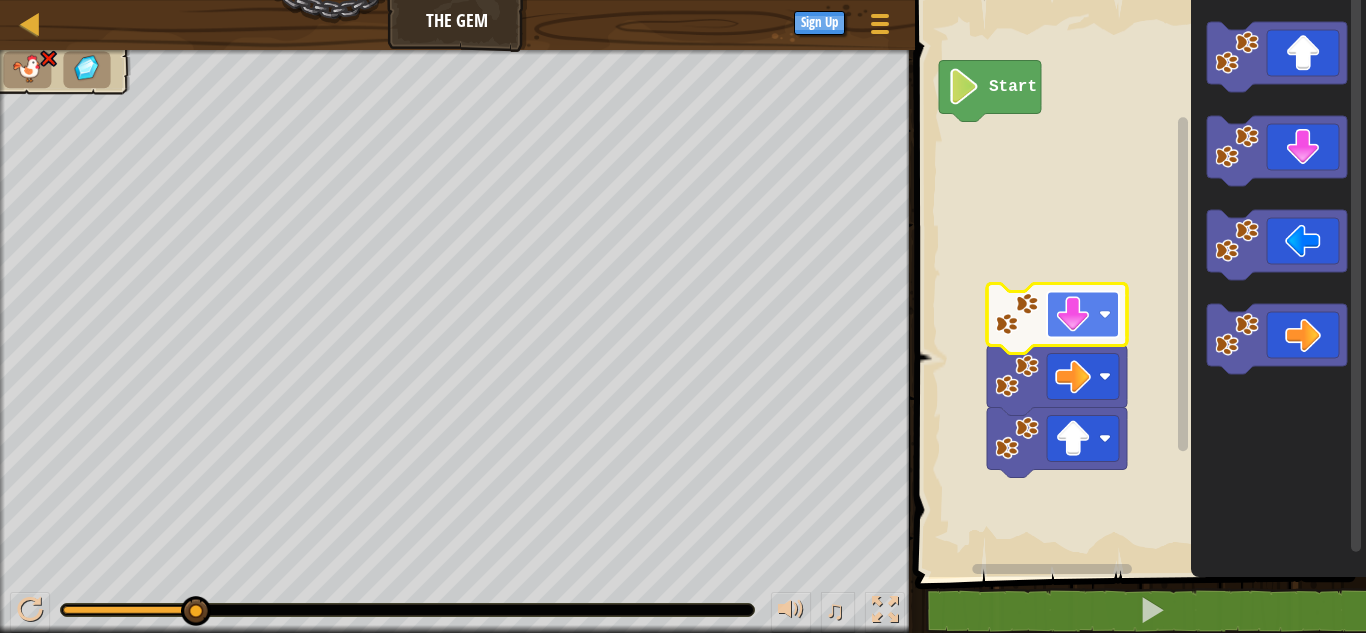 click 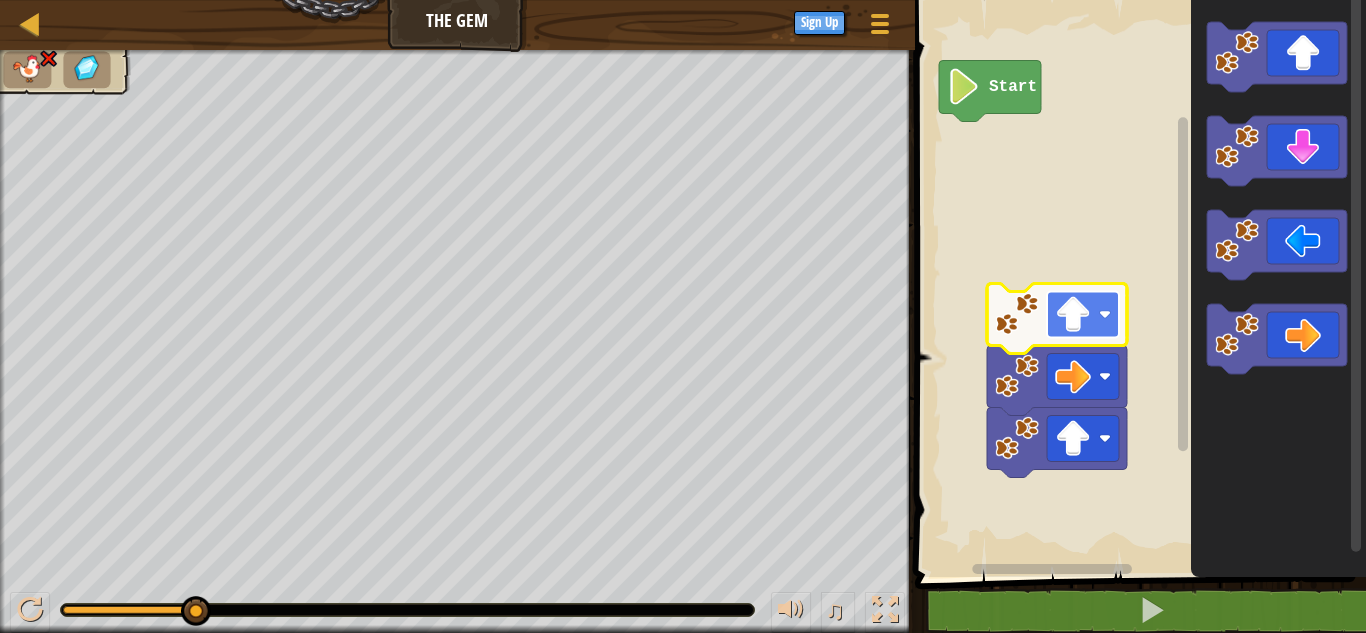 click 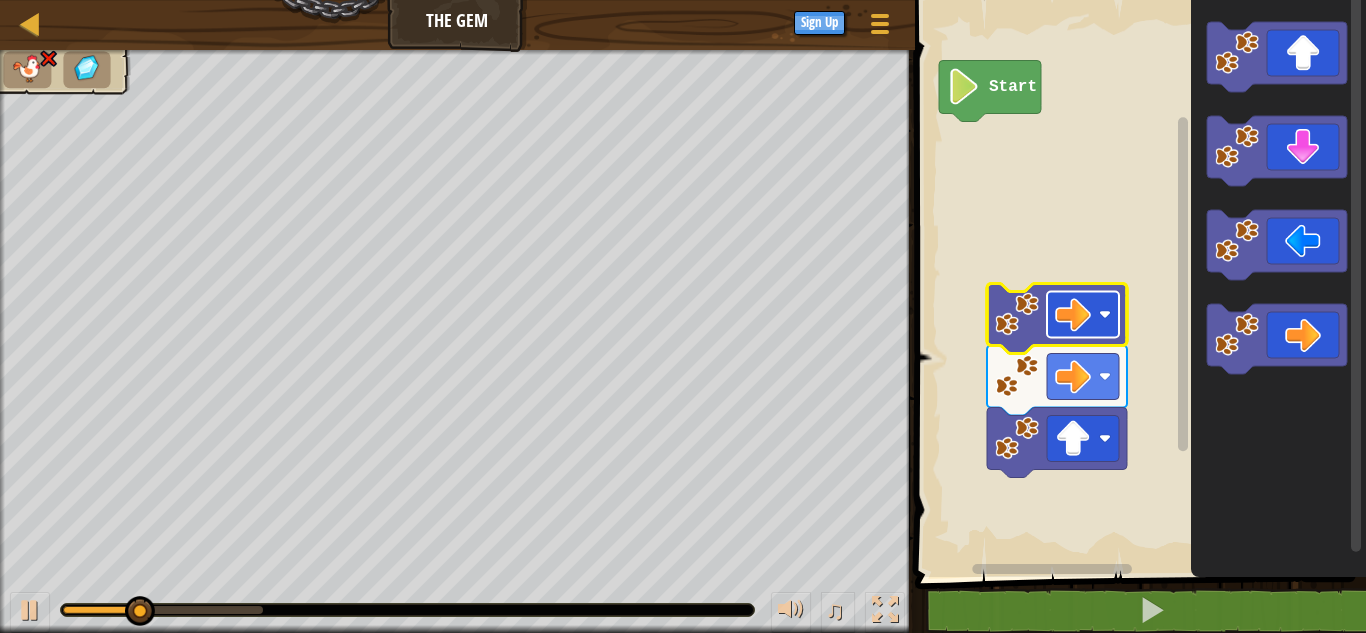 click 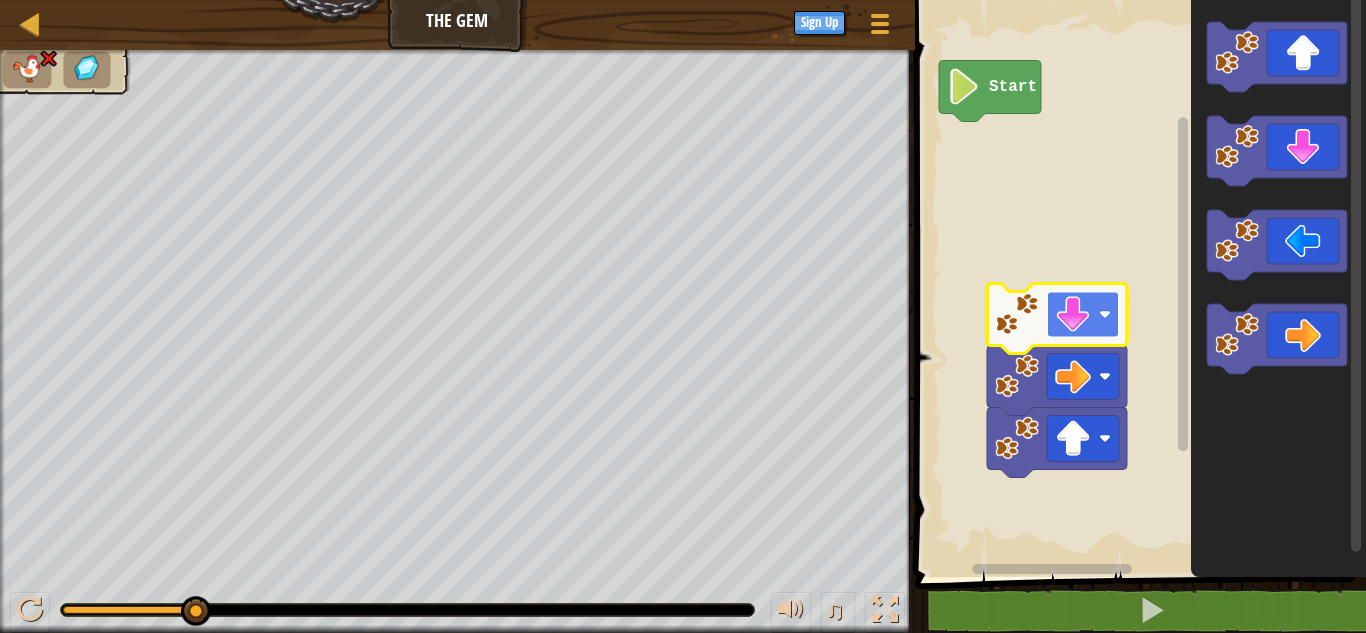click 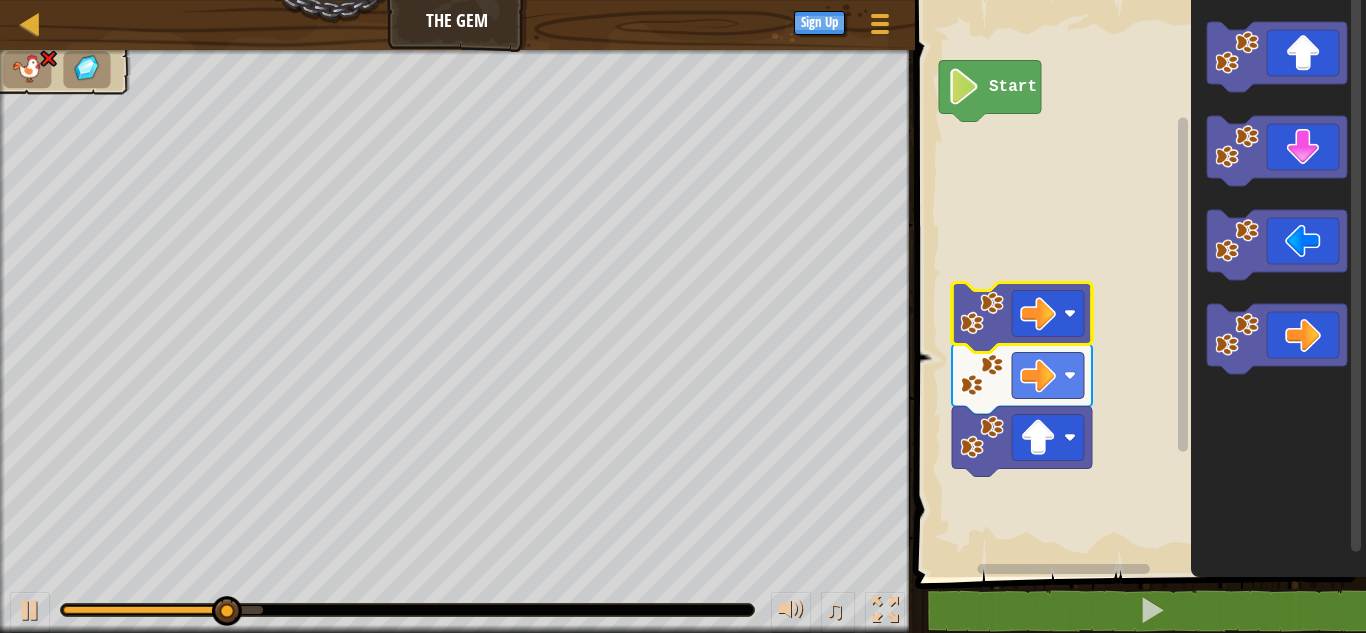 click 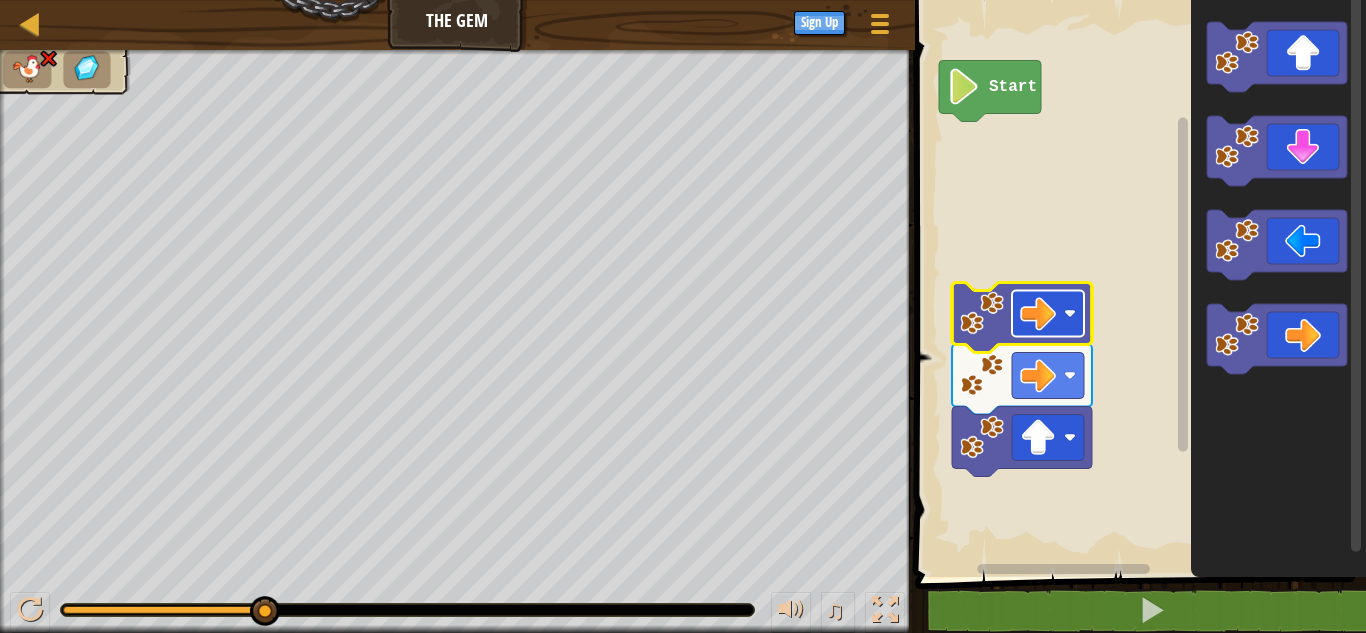 click 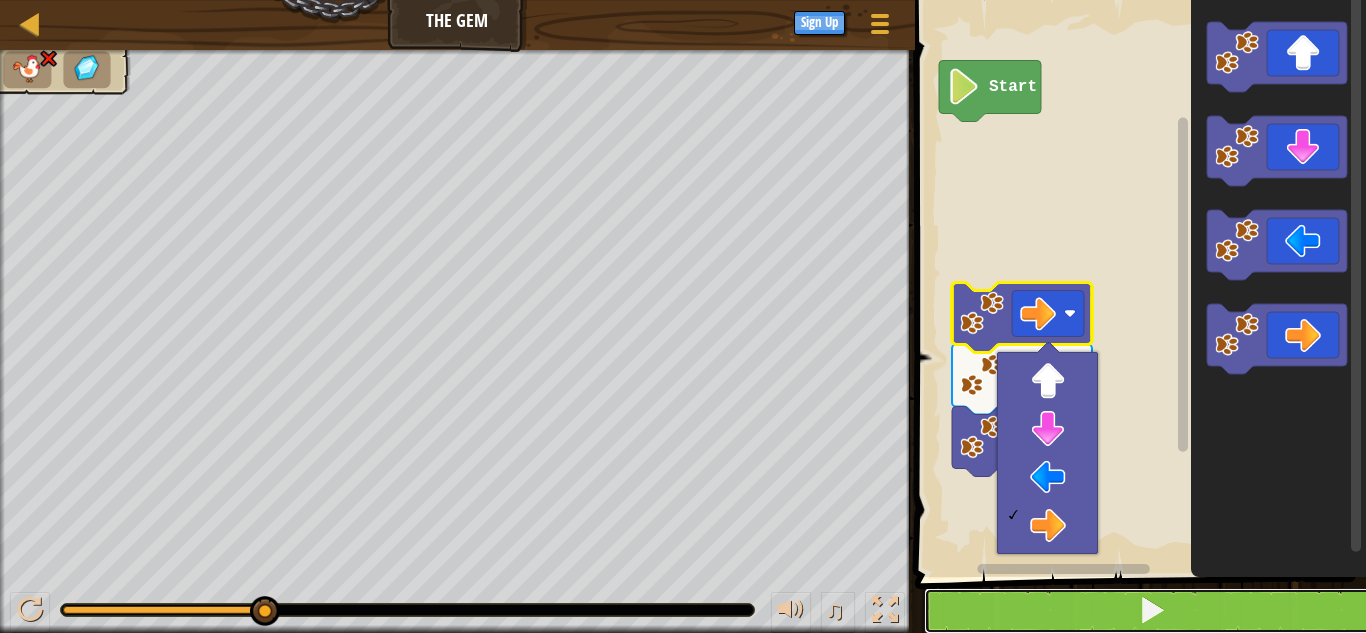 click at bounding box center [1152, 611] 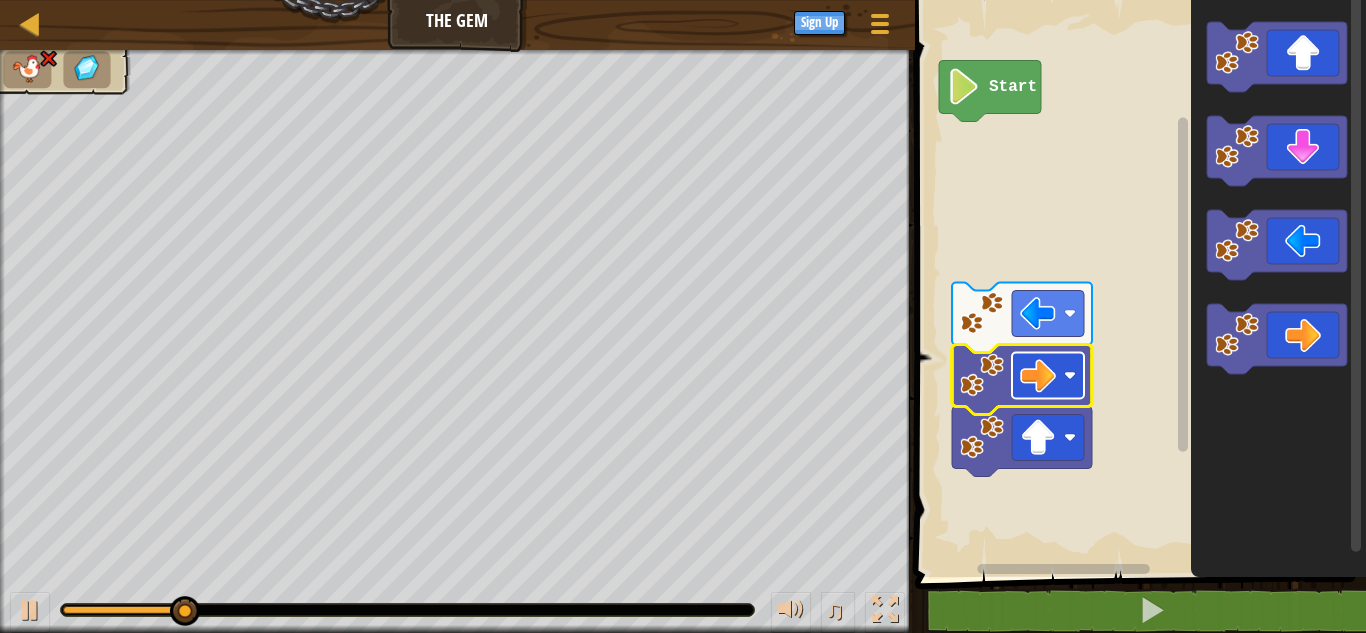 click 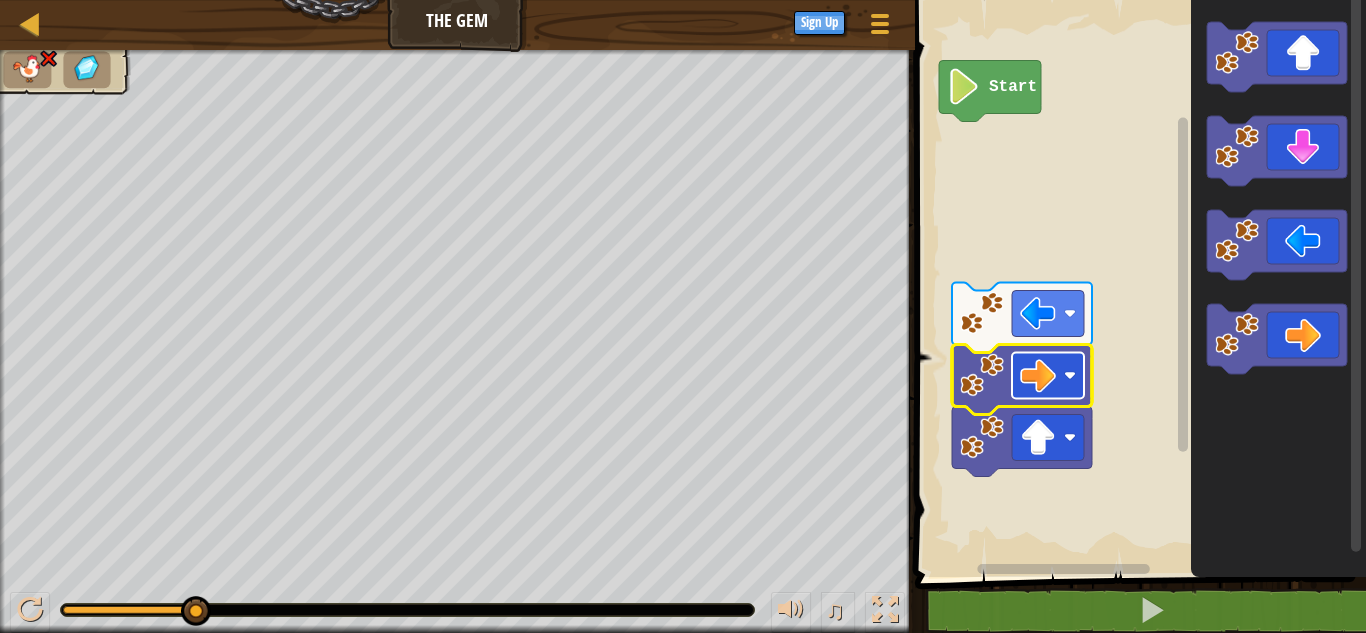 click 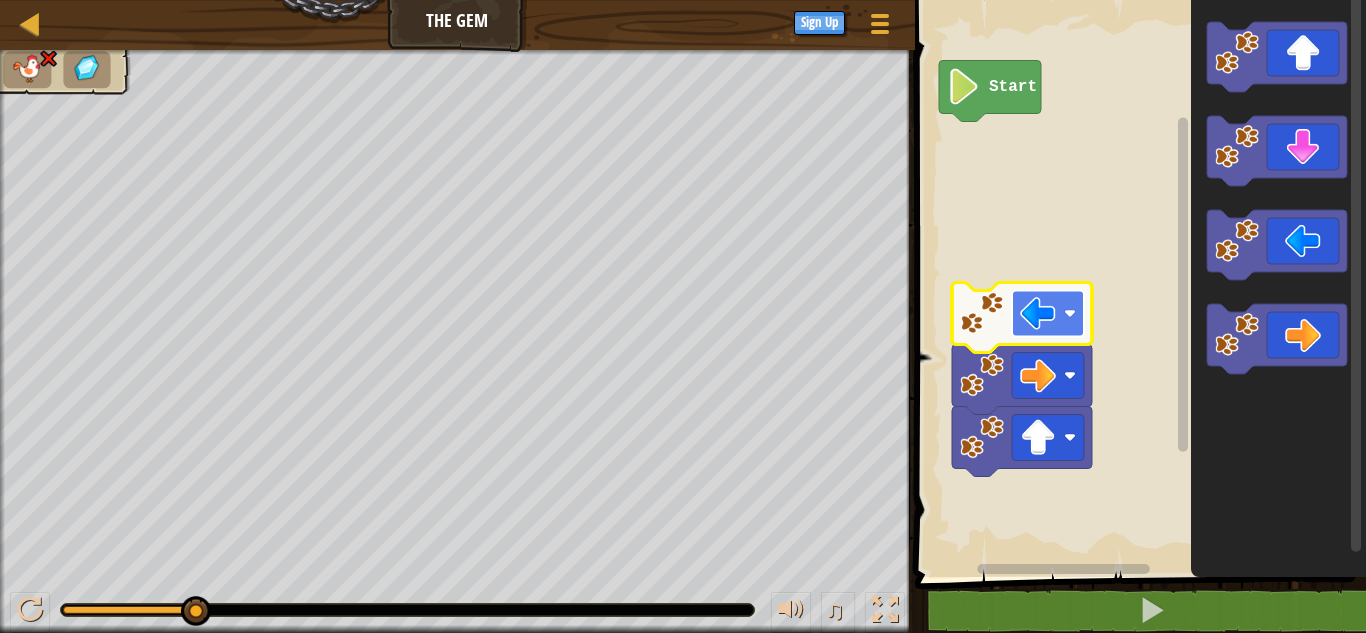 click 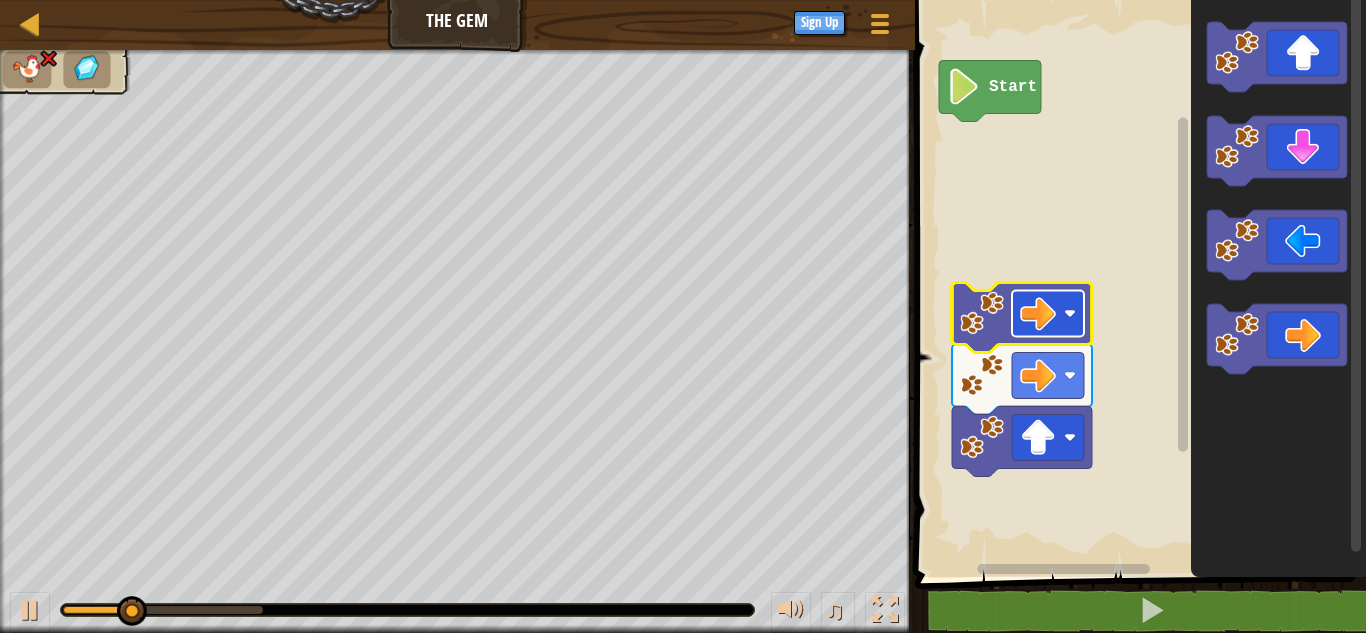 click 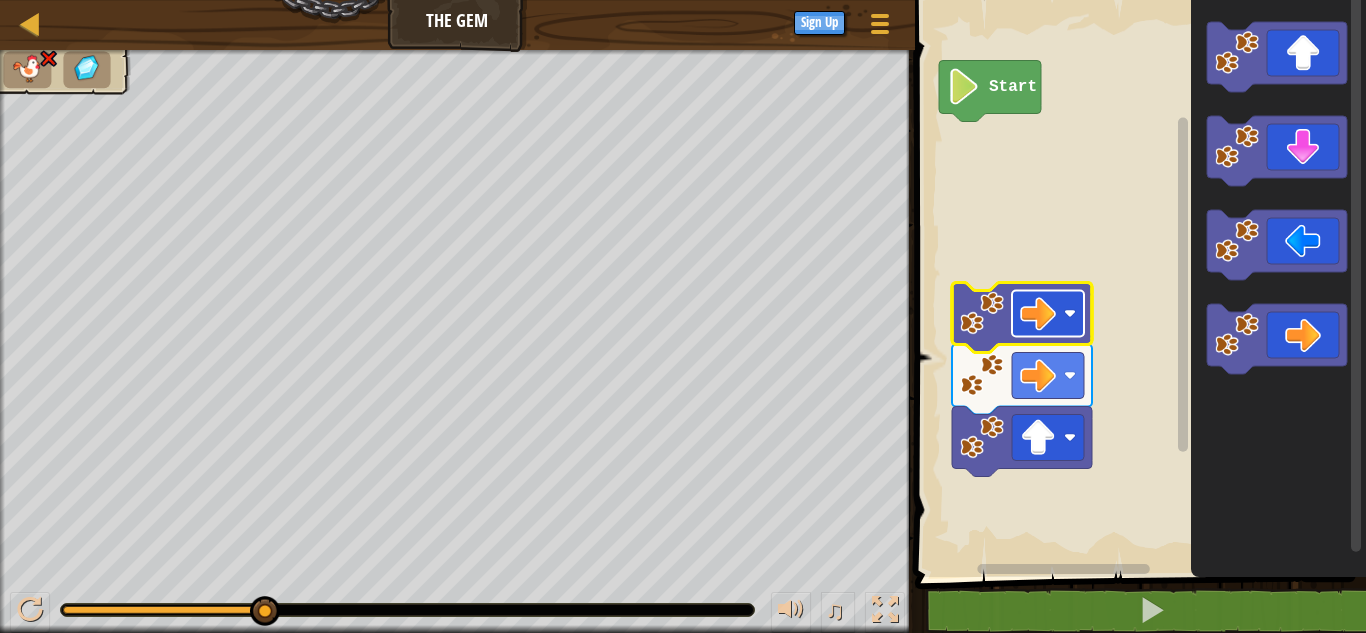 click 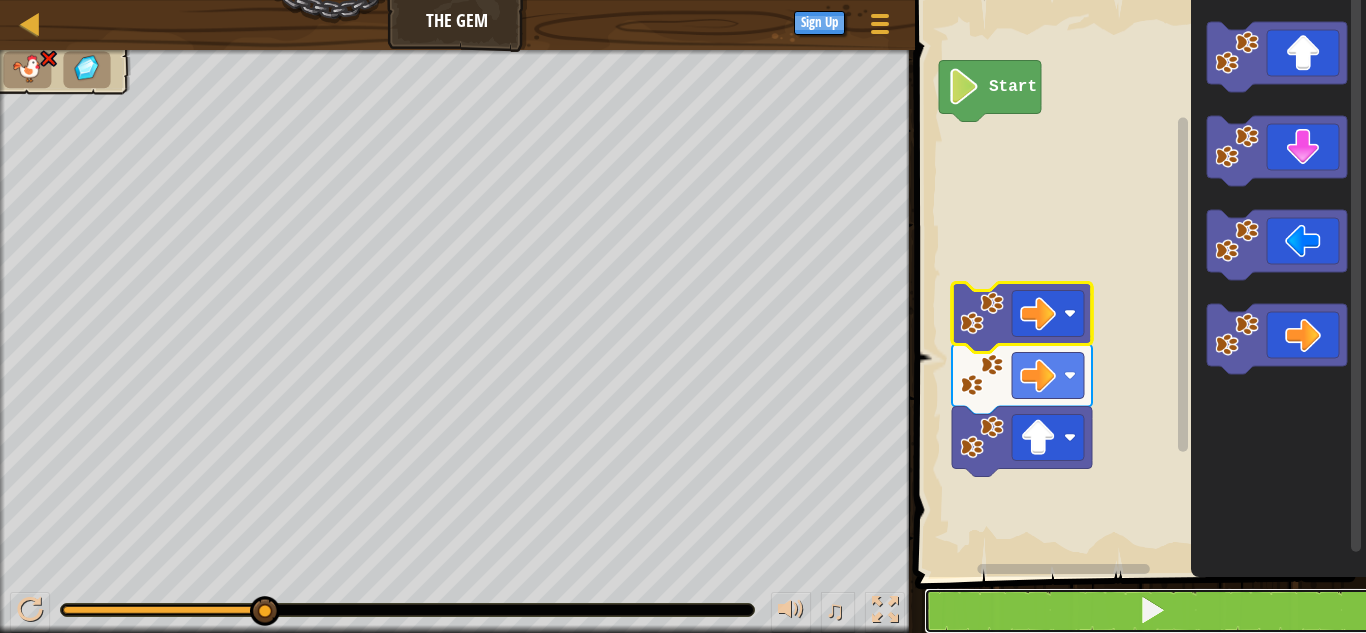 click at bounding box center [1152, 611] 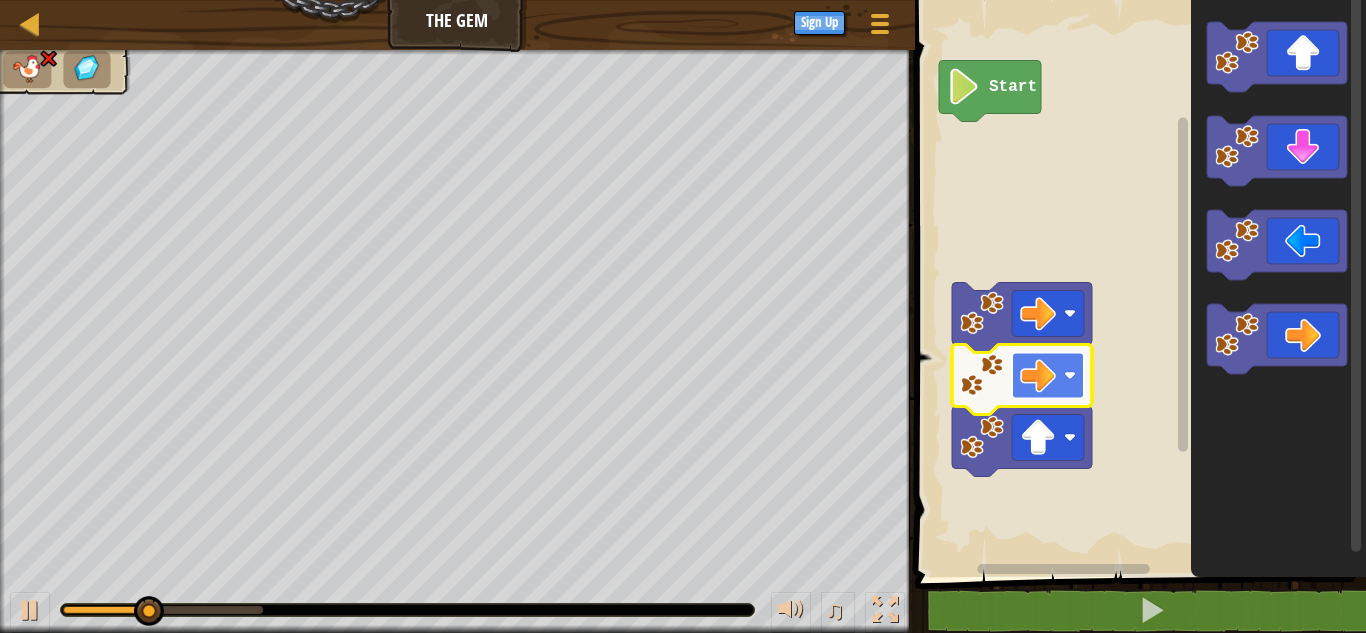 click 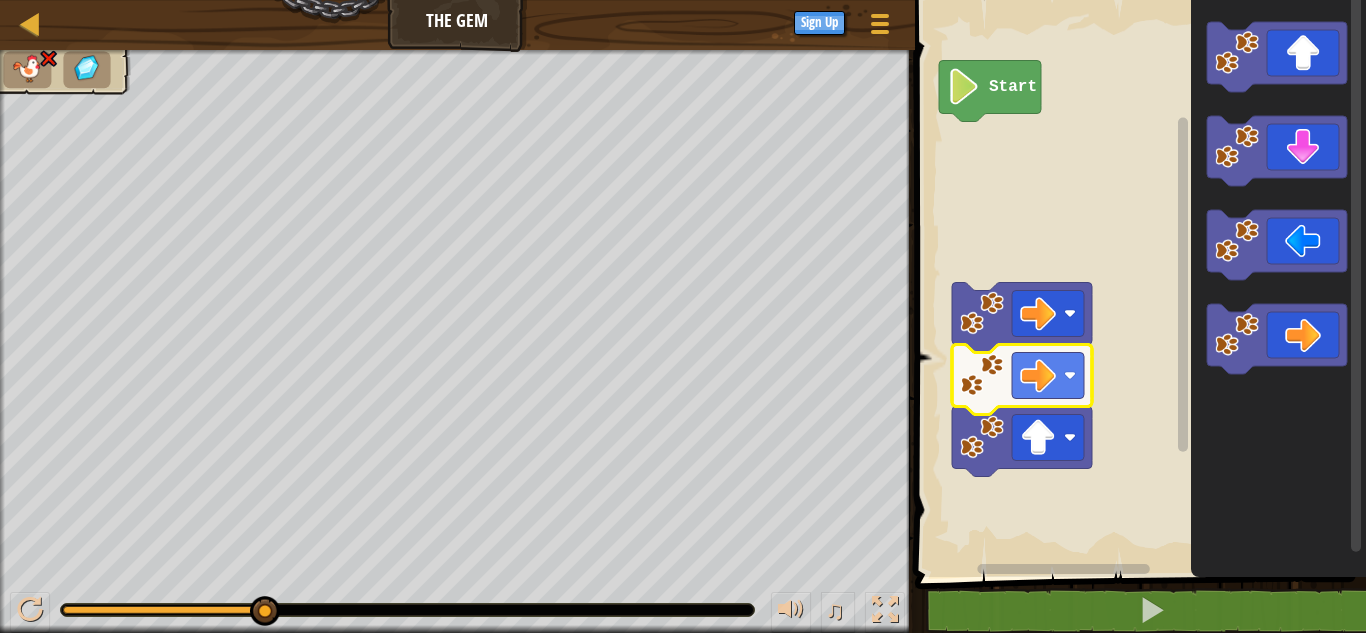 click 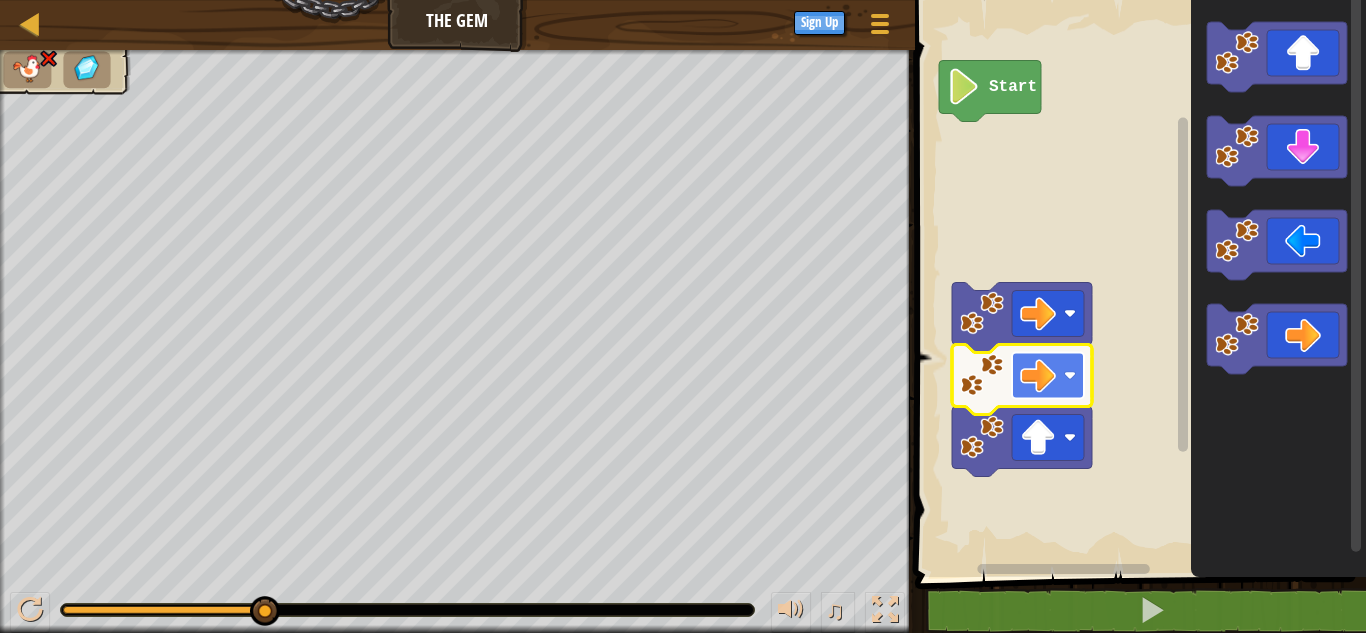 click 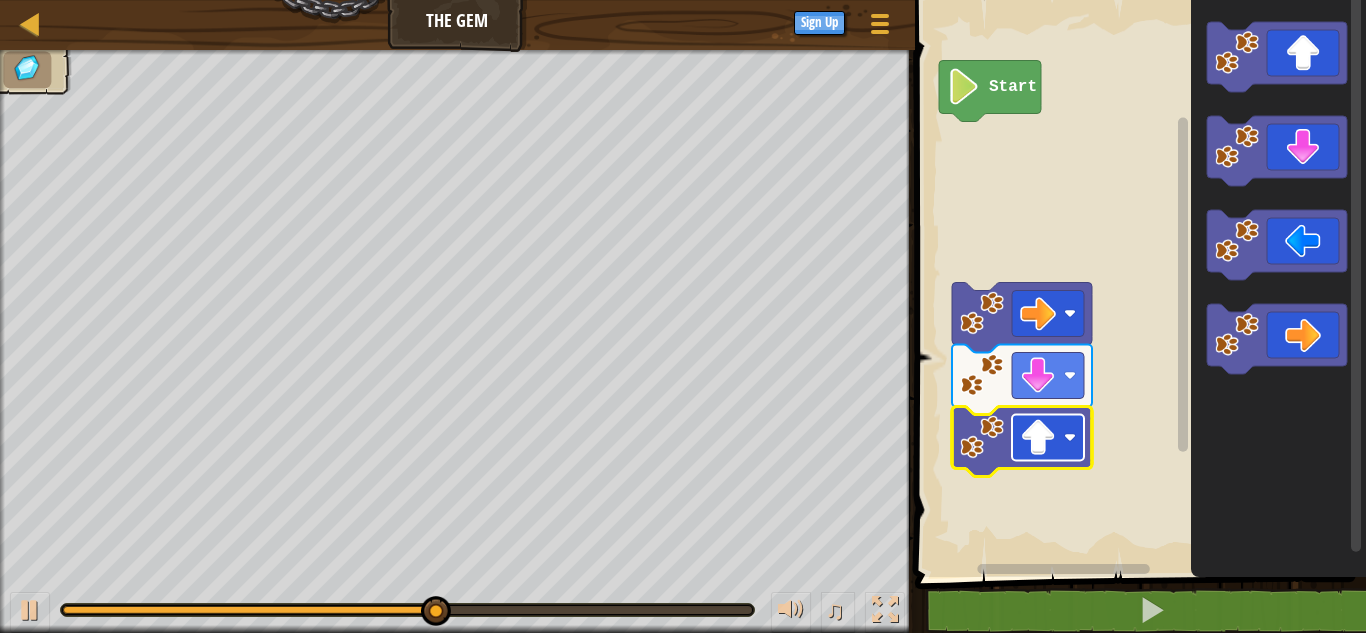click 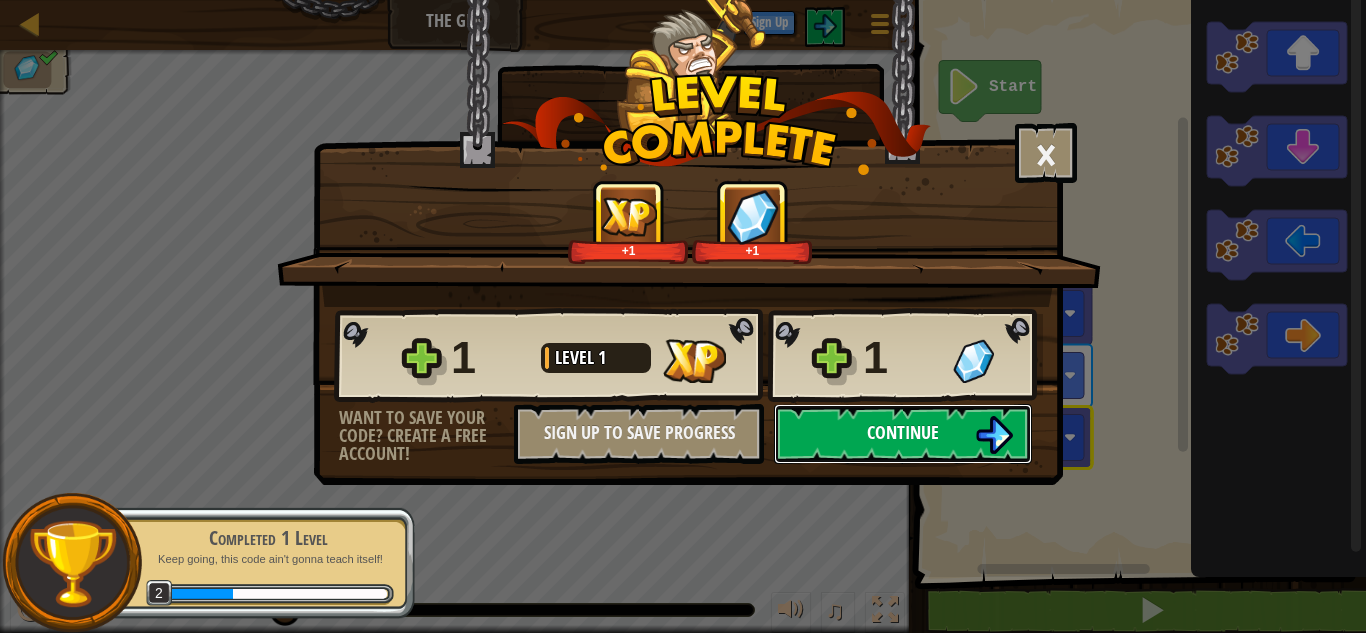 click on "Continue" at bounding box center (903, 432) 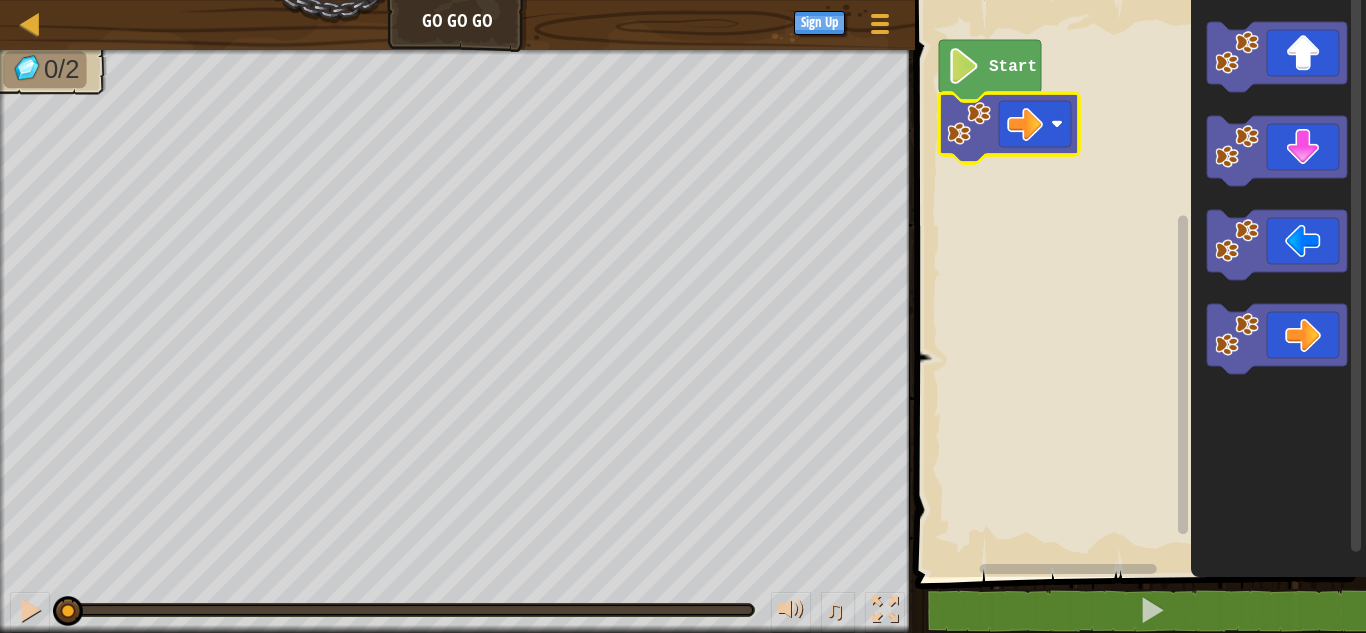 click 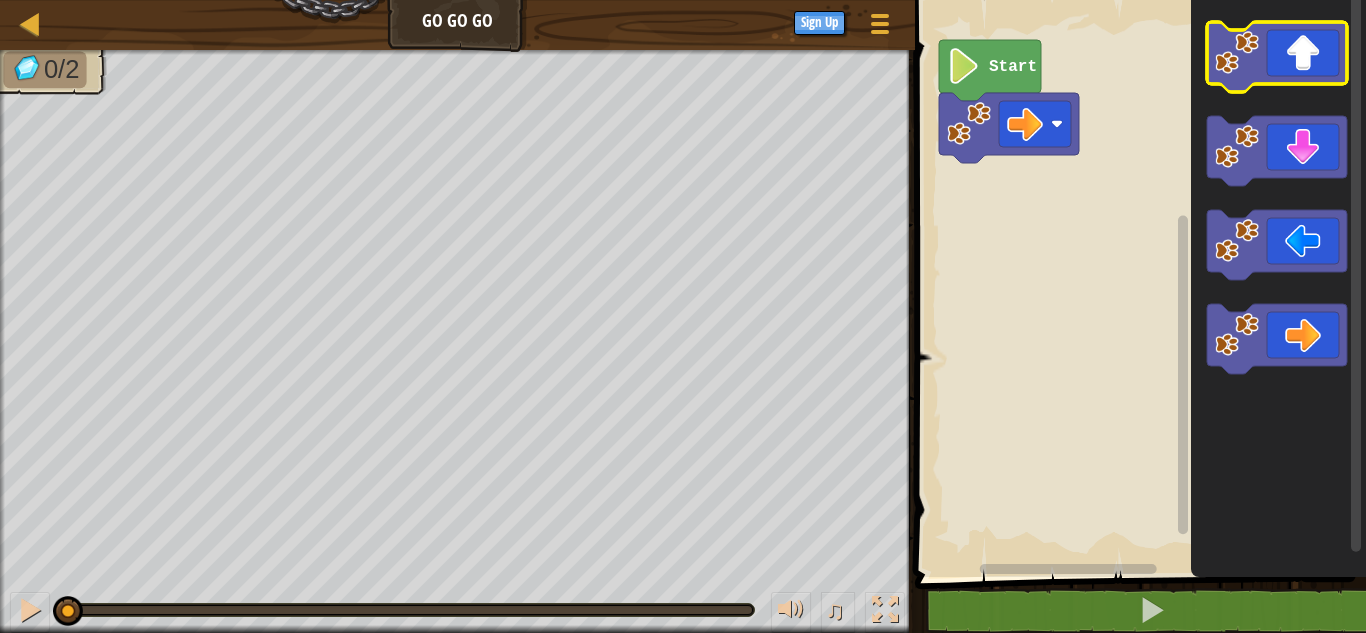 click 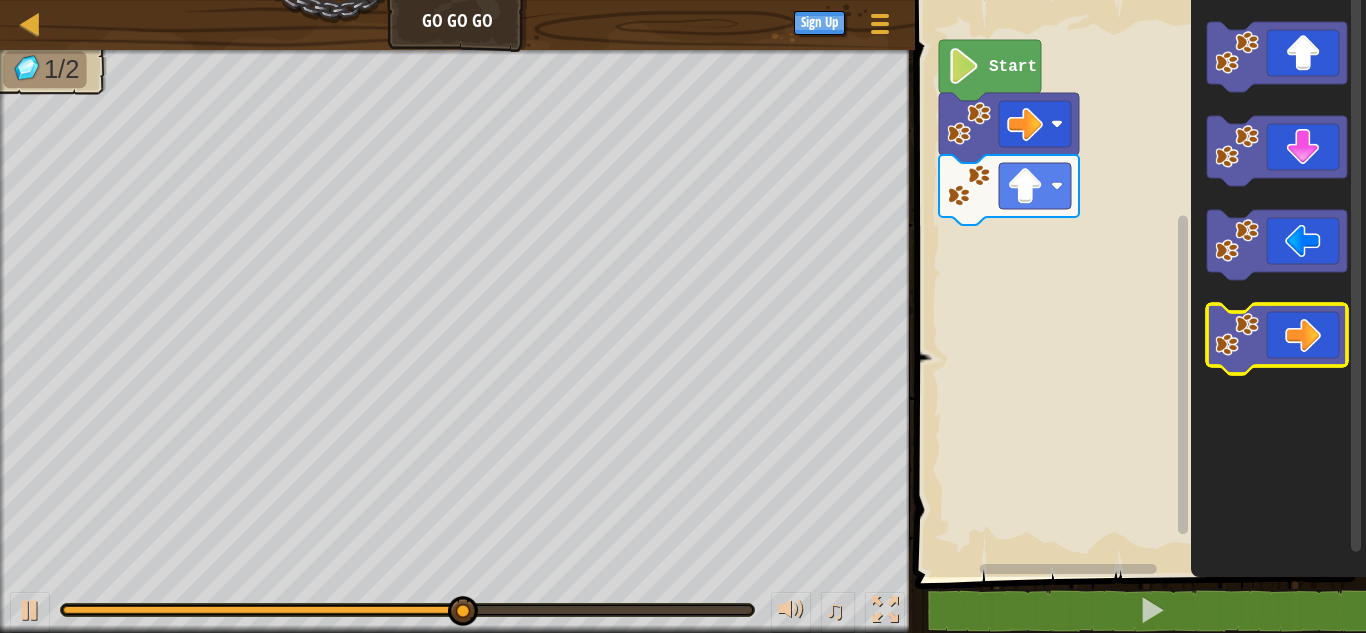 click 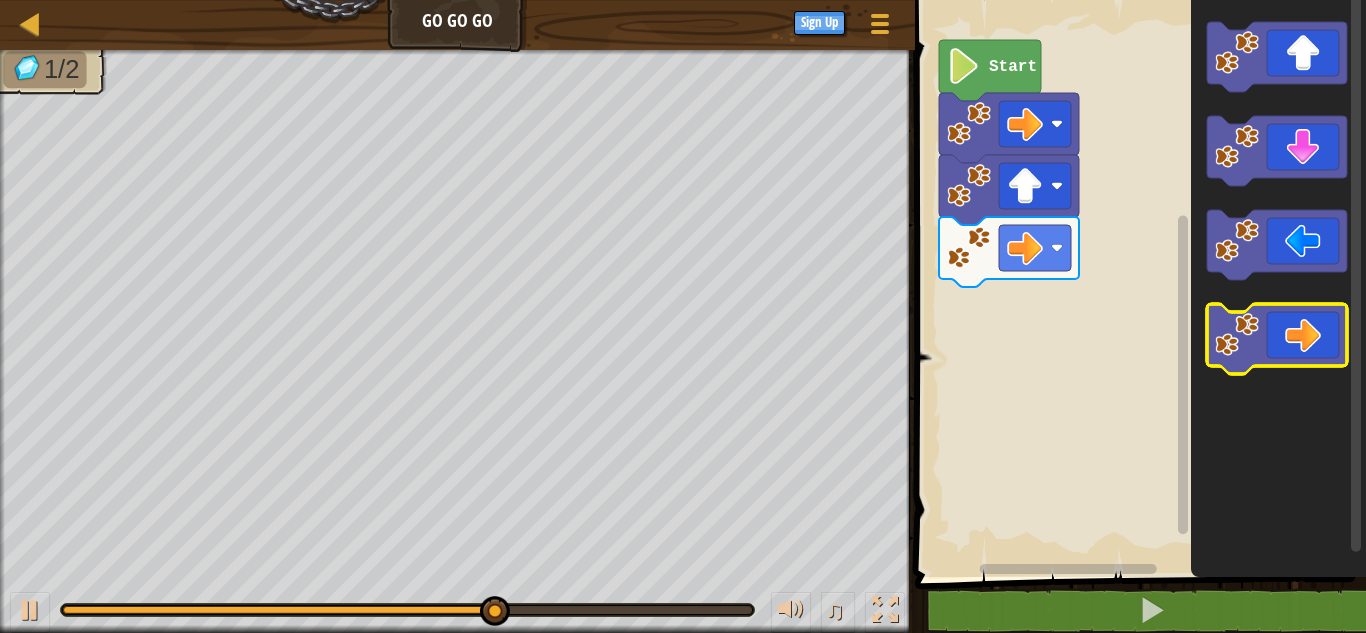 click 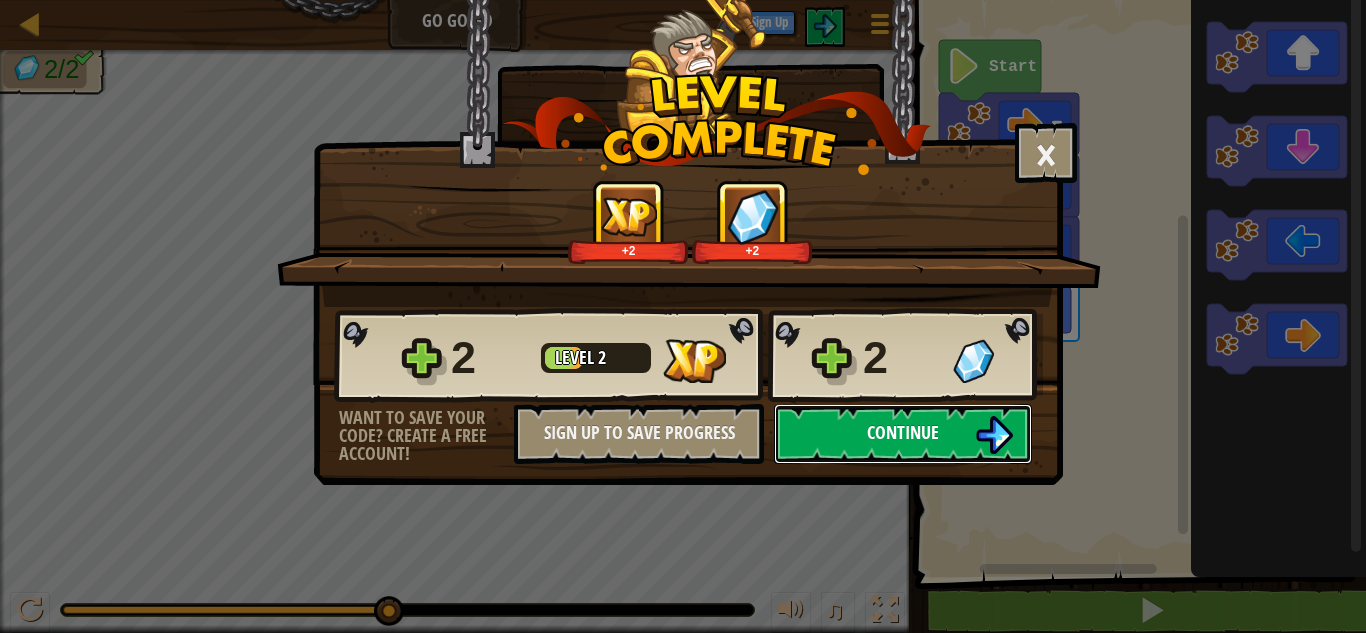 click on "Continue" at bounding box center (903, 432) 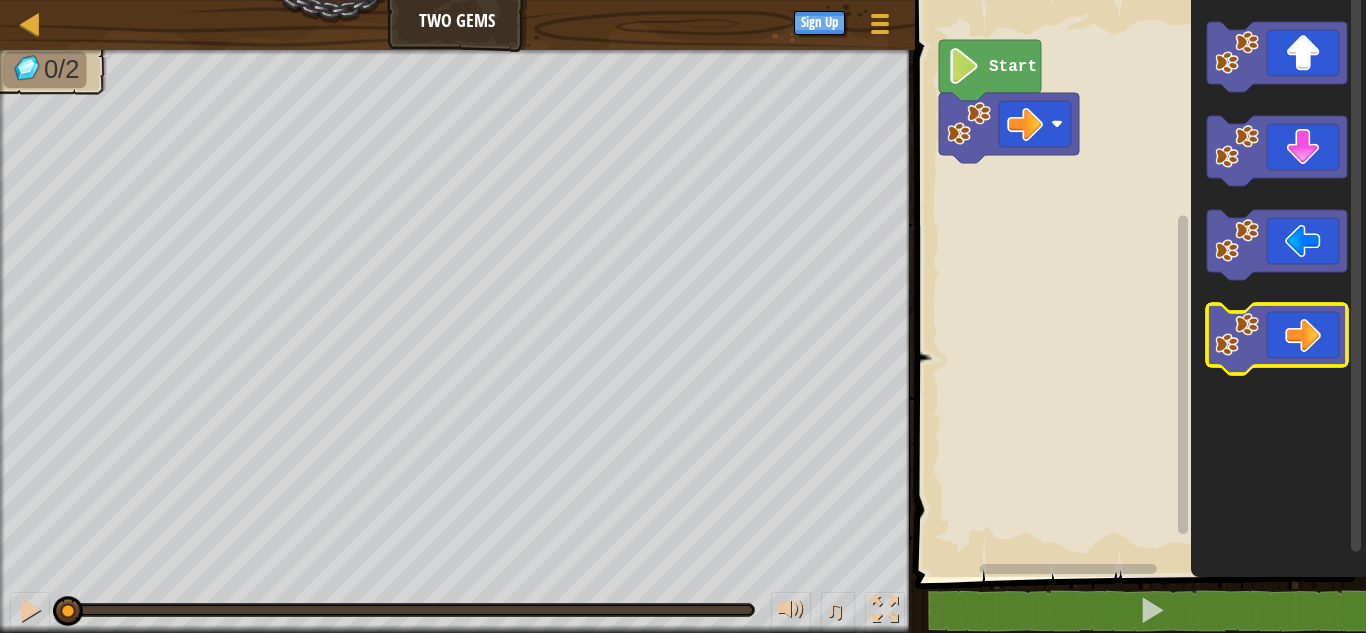 click 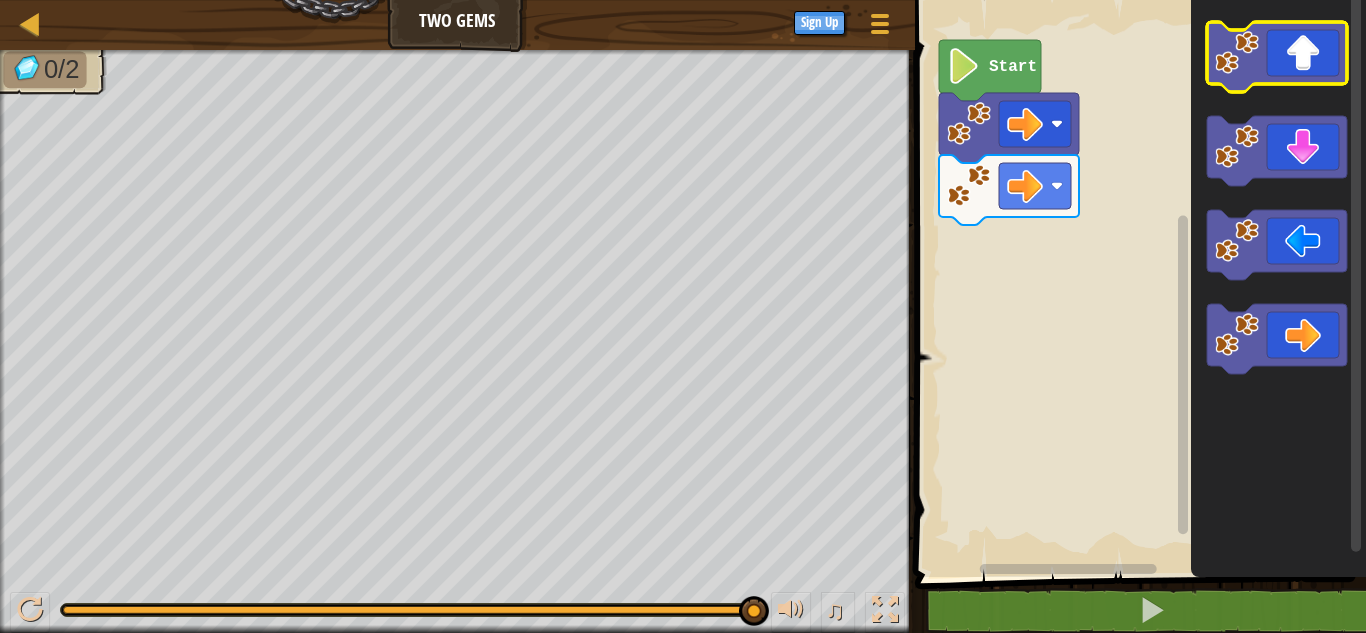 click 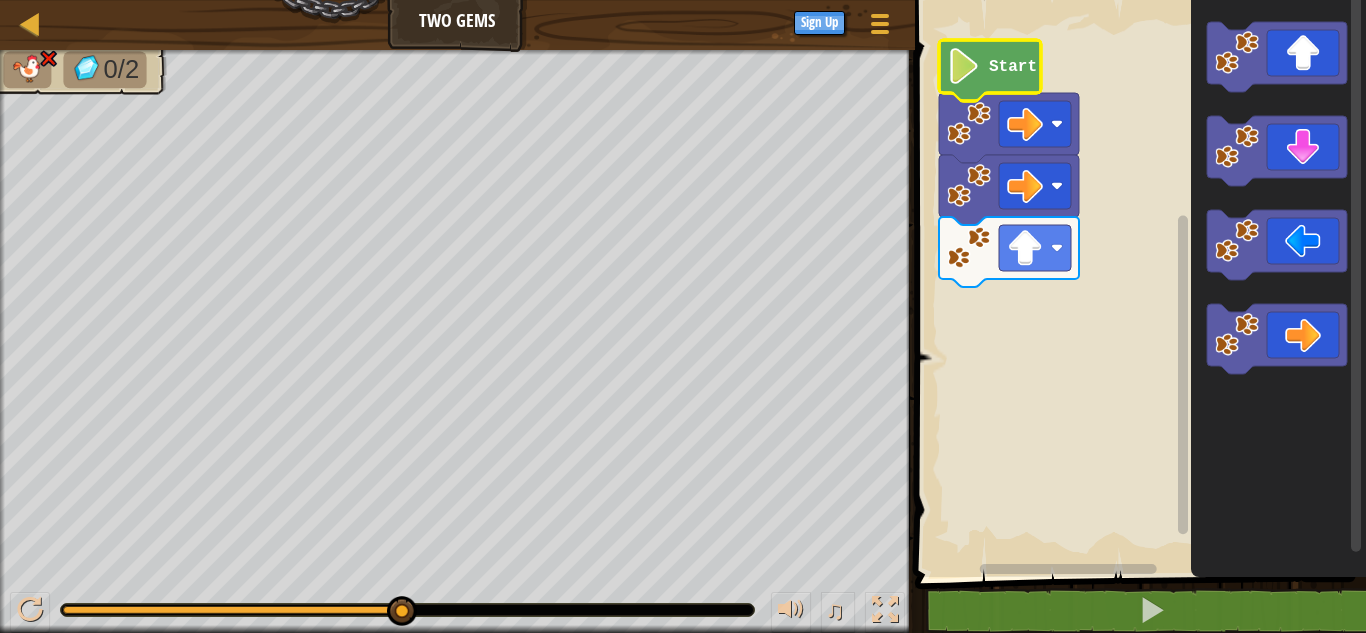 click 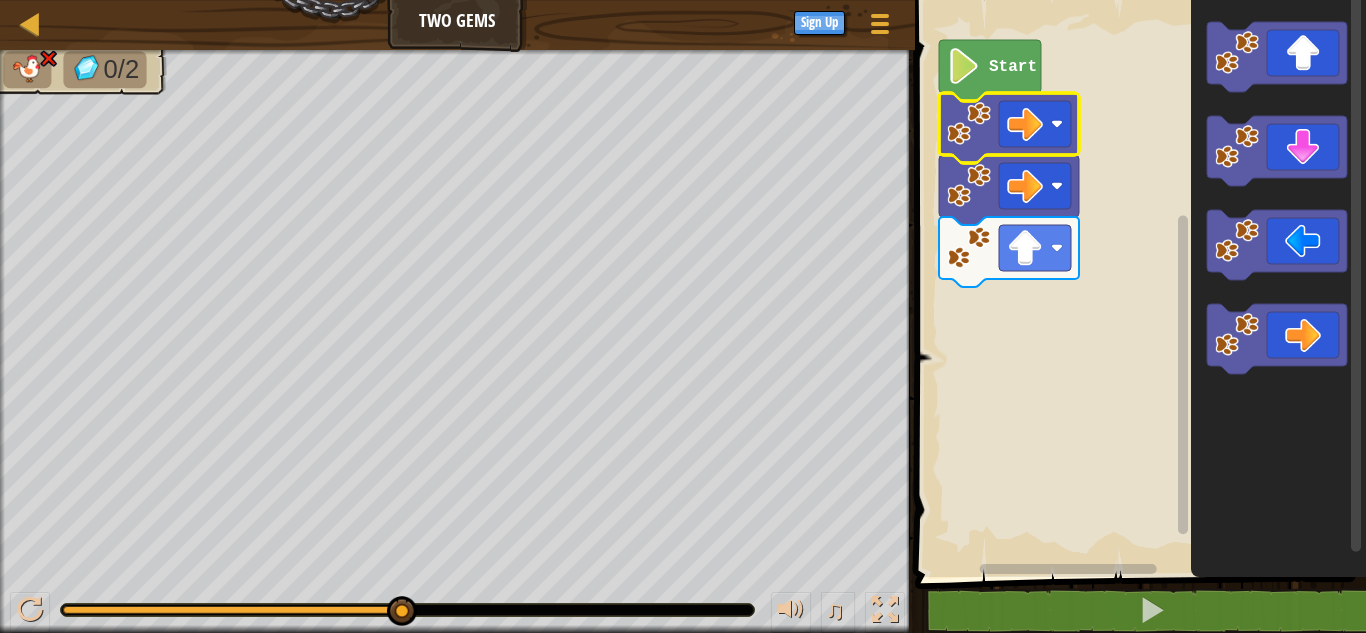 click 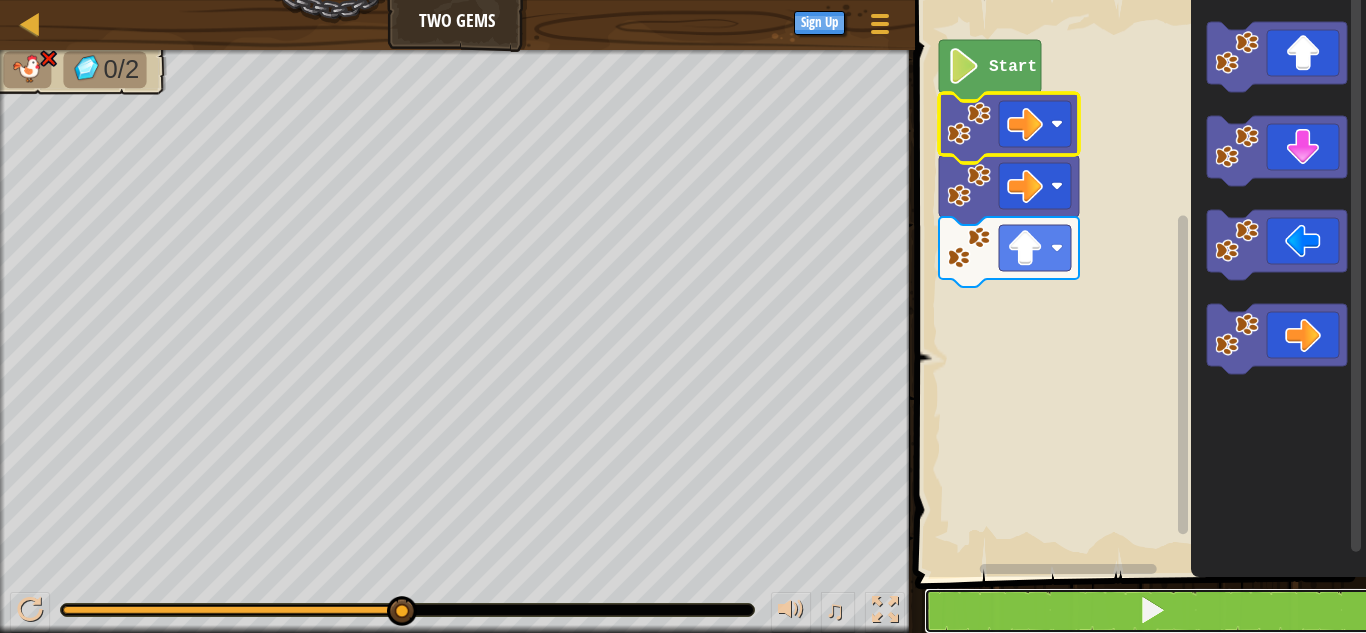 click at bounding box center (1152, 611) 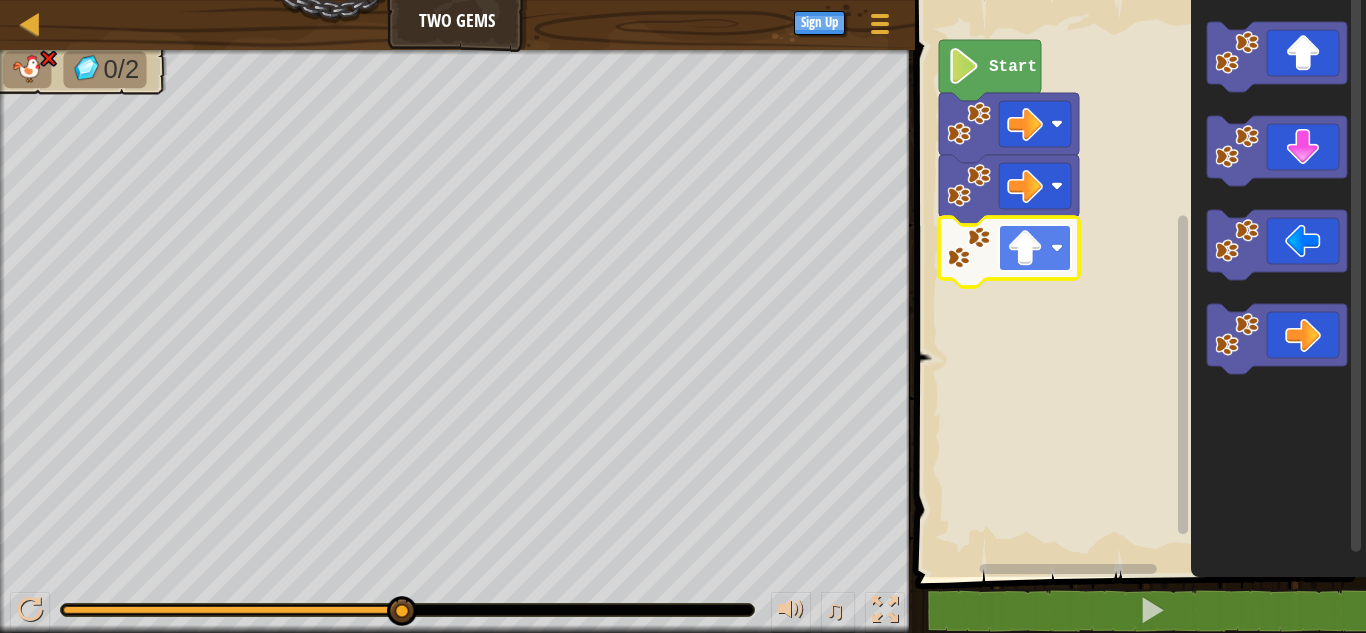 click 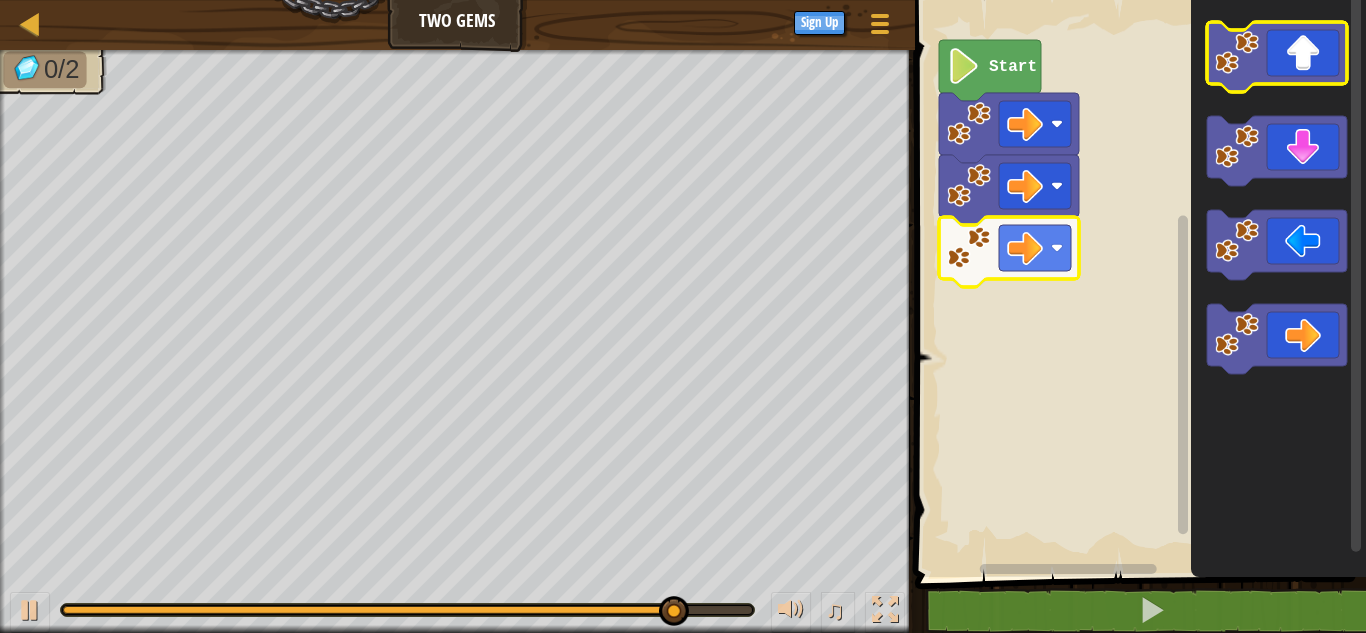 click 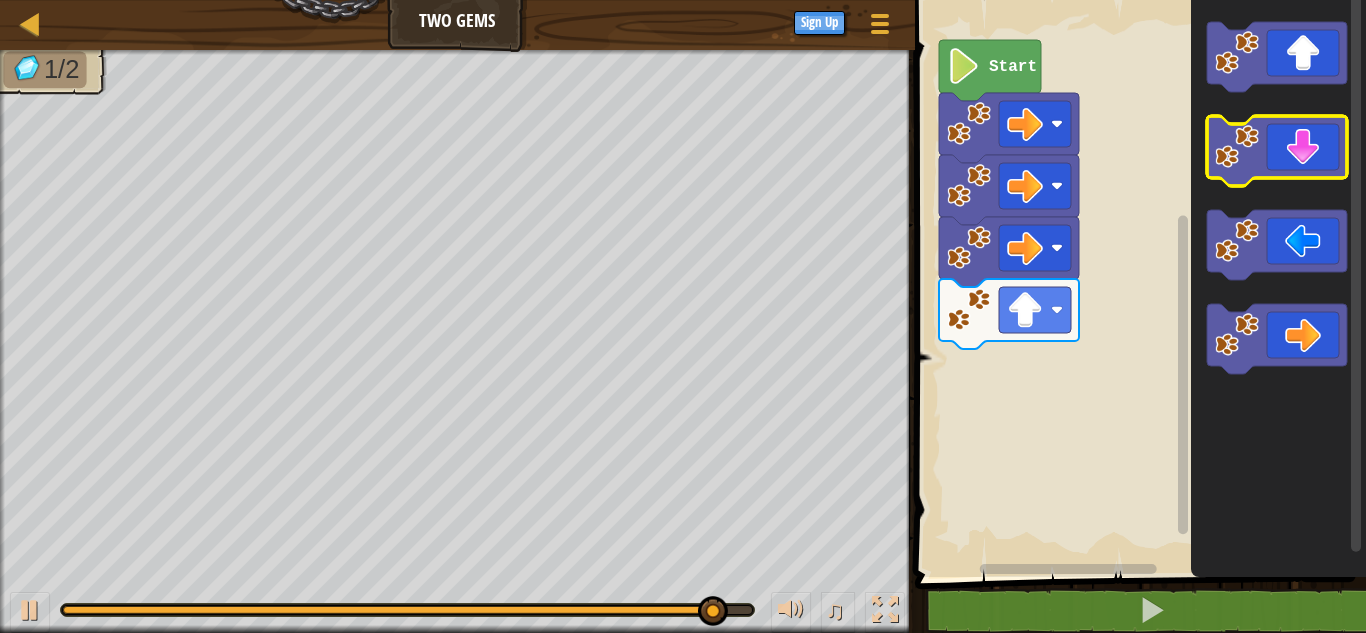 click 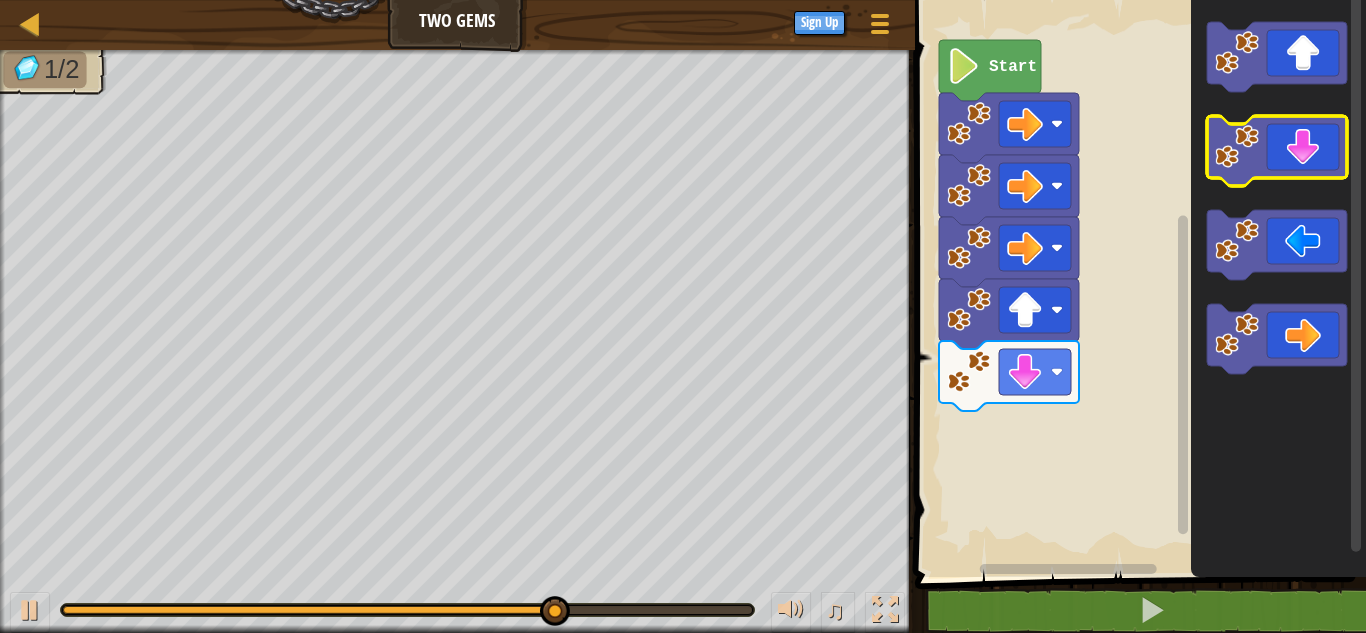click 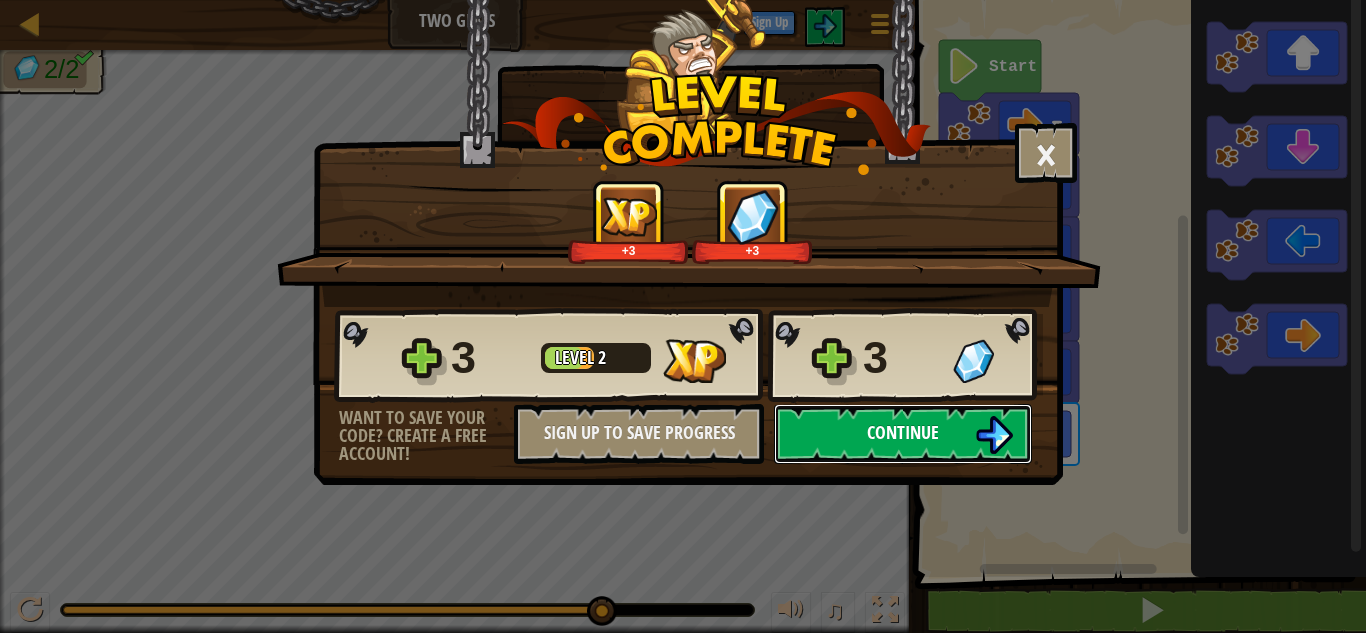 click on "Continue" at bounding box center (903, 434) 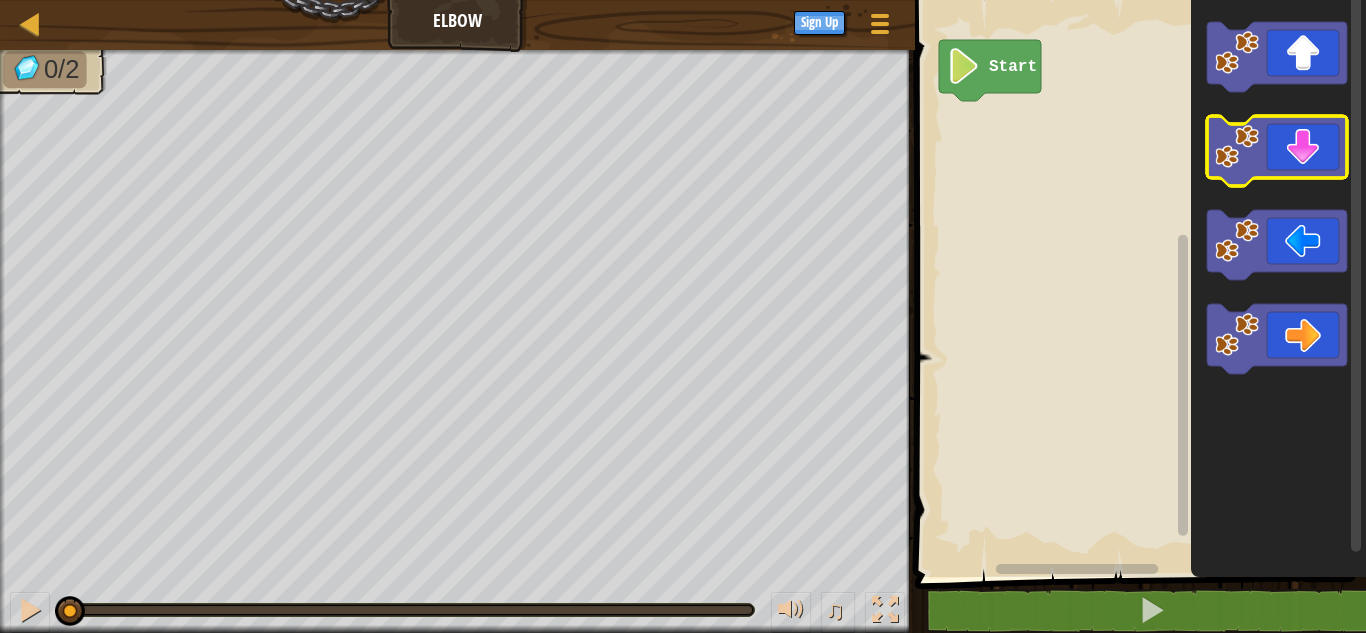 click 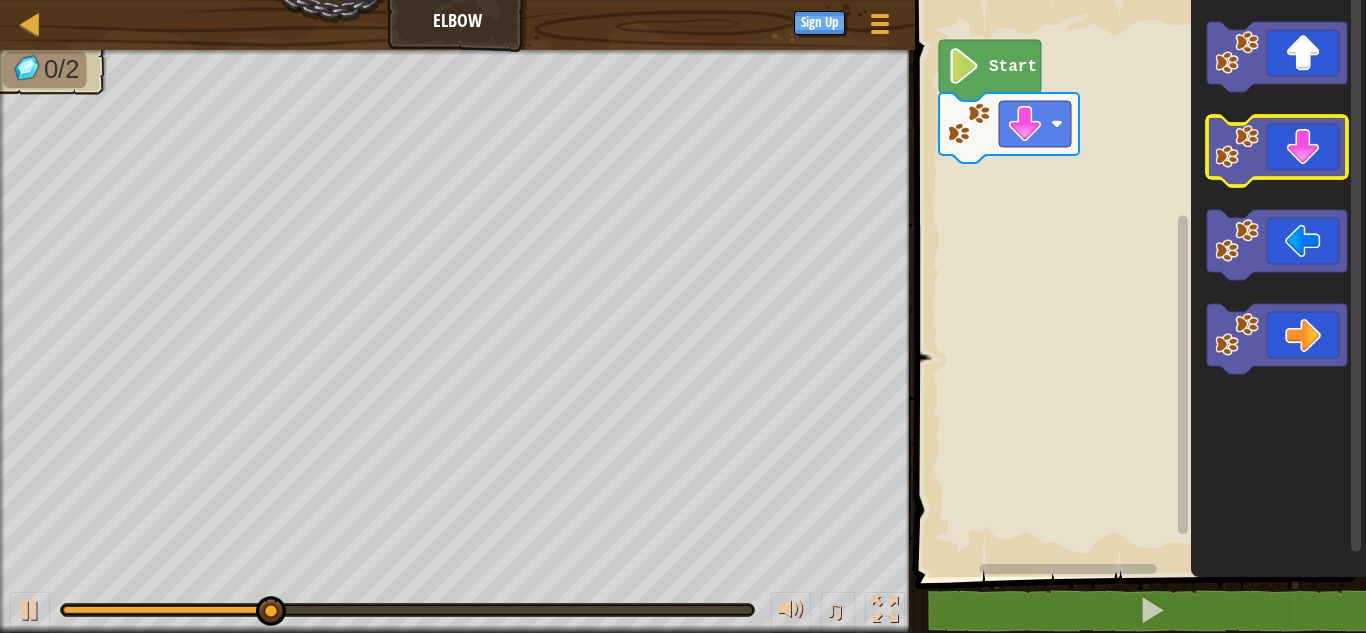 click 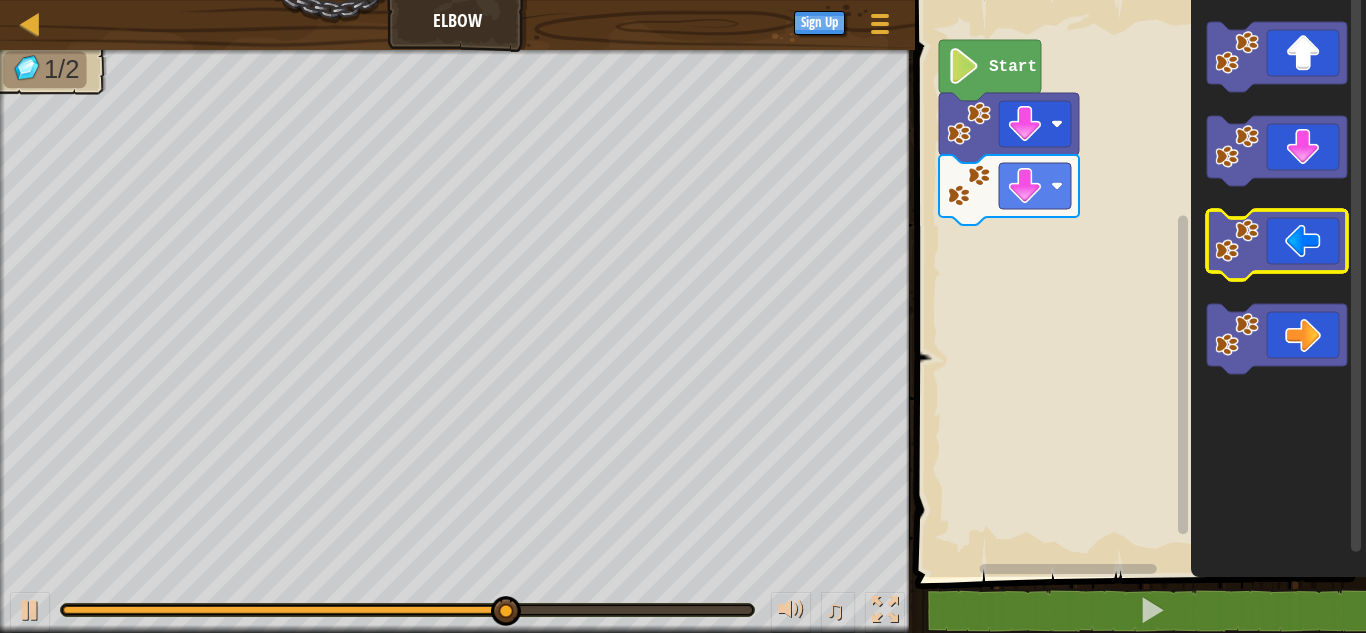 click 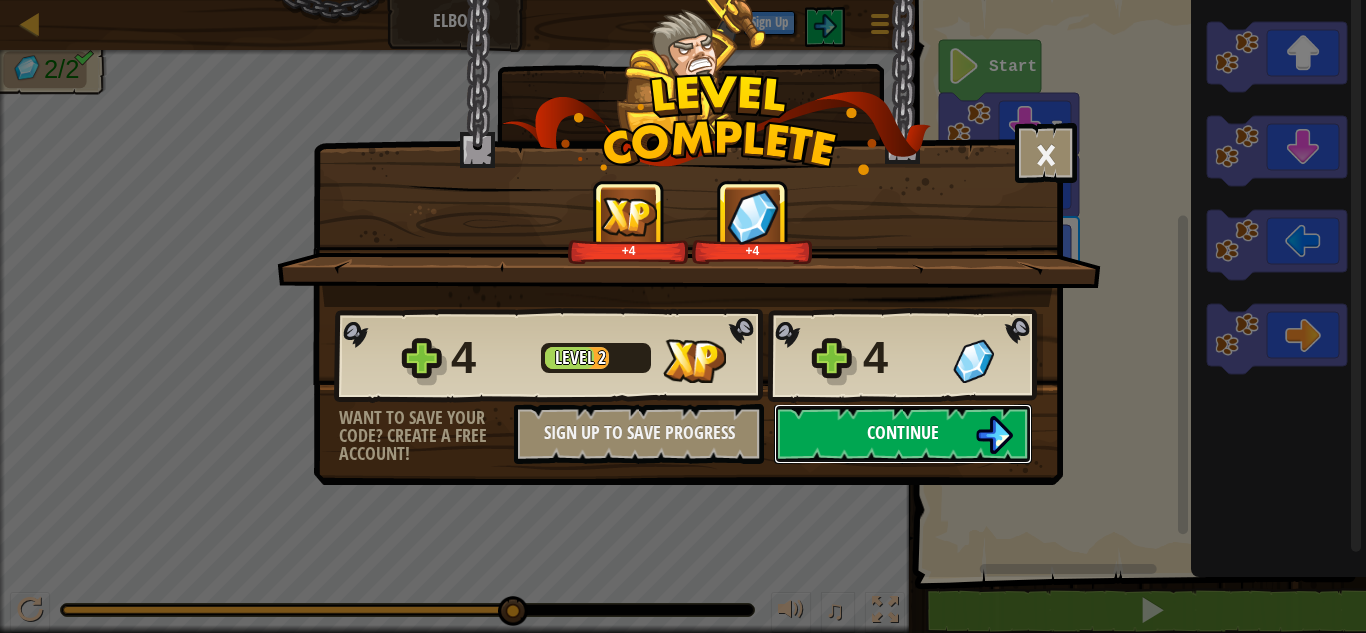 click on "Continue" at bounding box center (903, 434) 